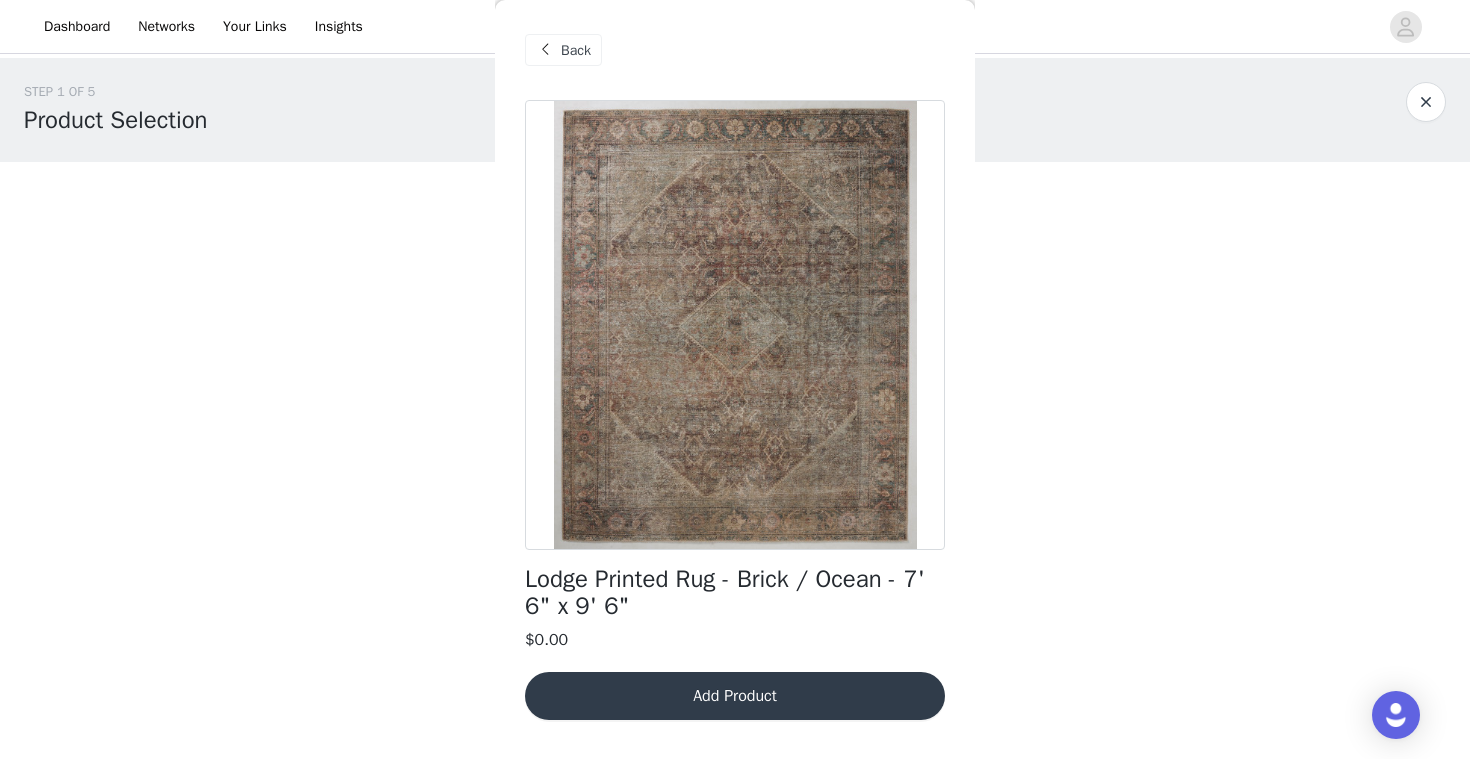 scroll, scrollTop: 176, scrollLeft: 0, axis: vertical 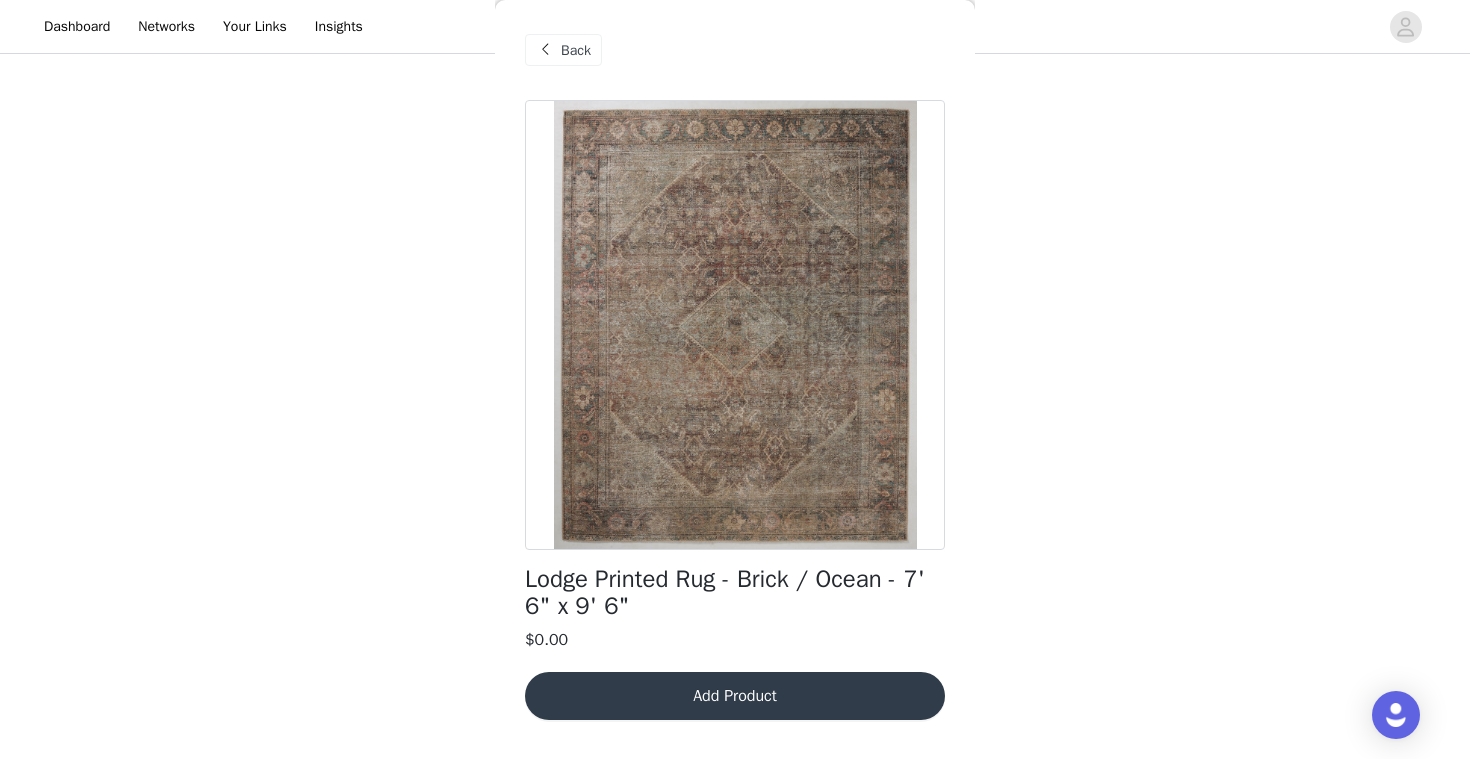 click on "Back" at bounding box center [576, 50] 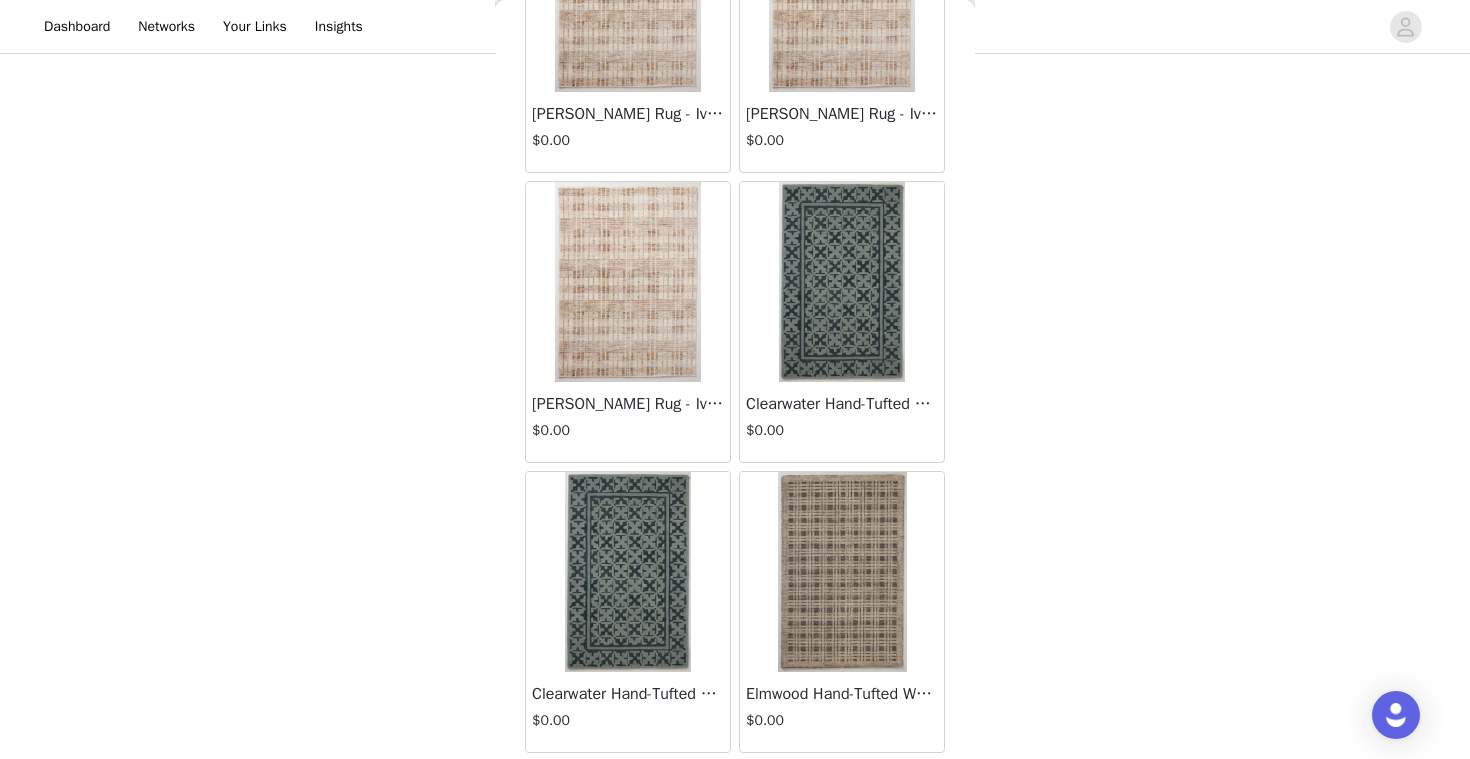 scroll, scrollTop: 500, scrollLeft: 0, axis: vertical 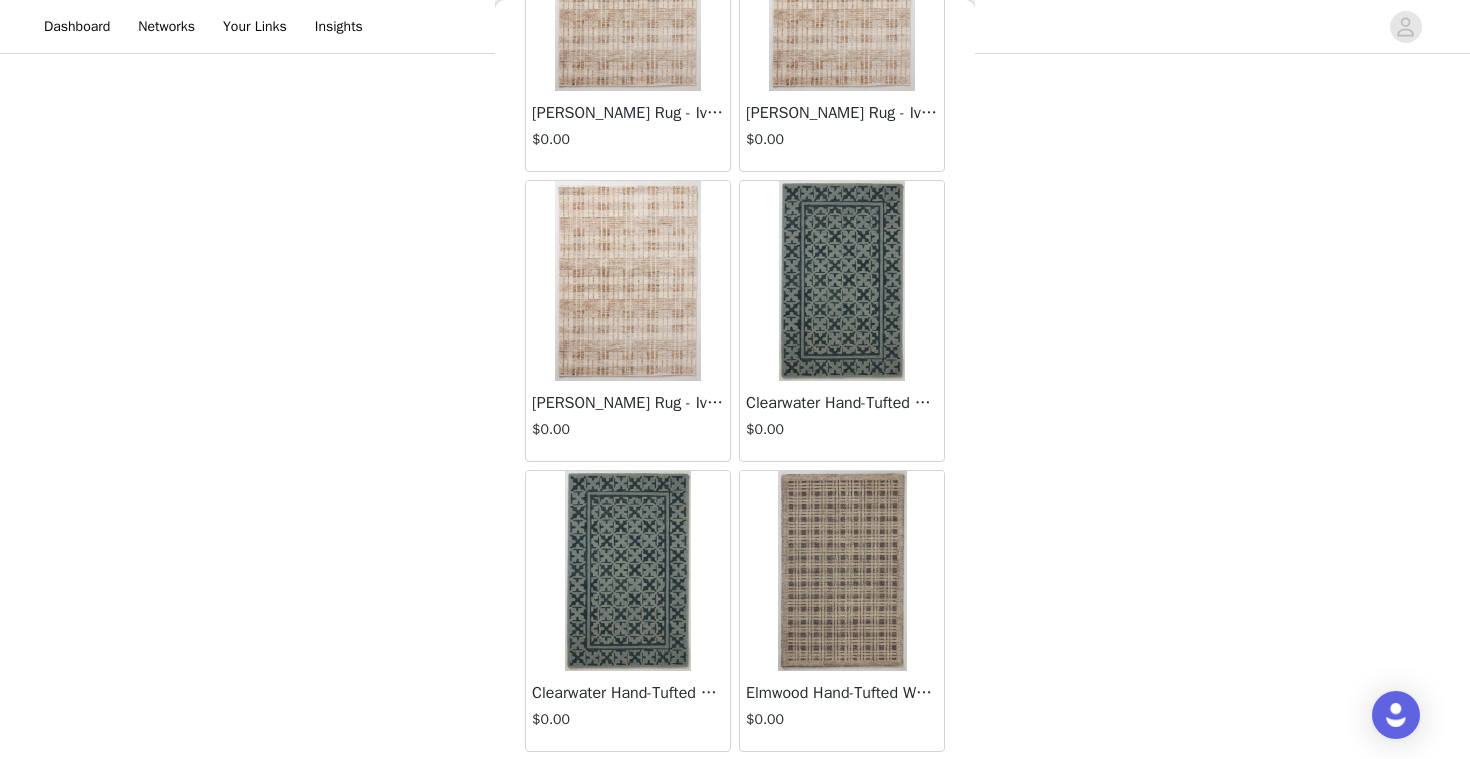 click at bounding box center (842, 281) 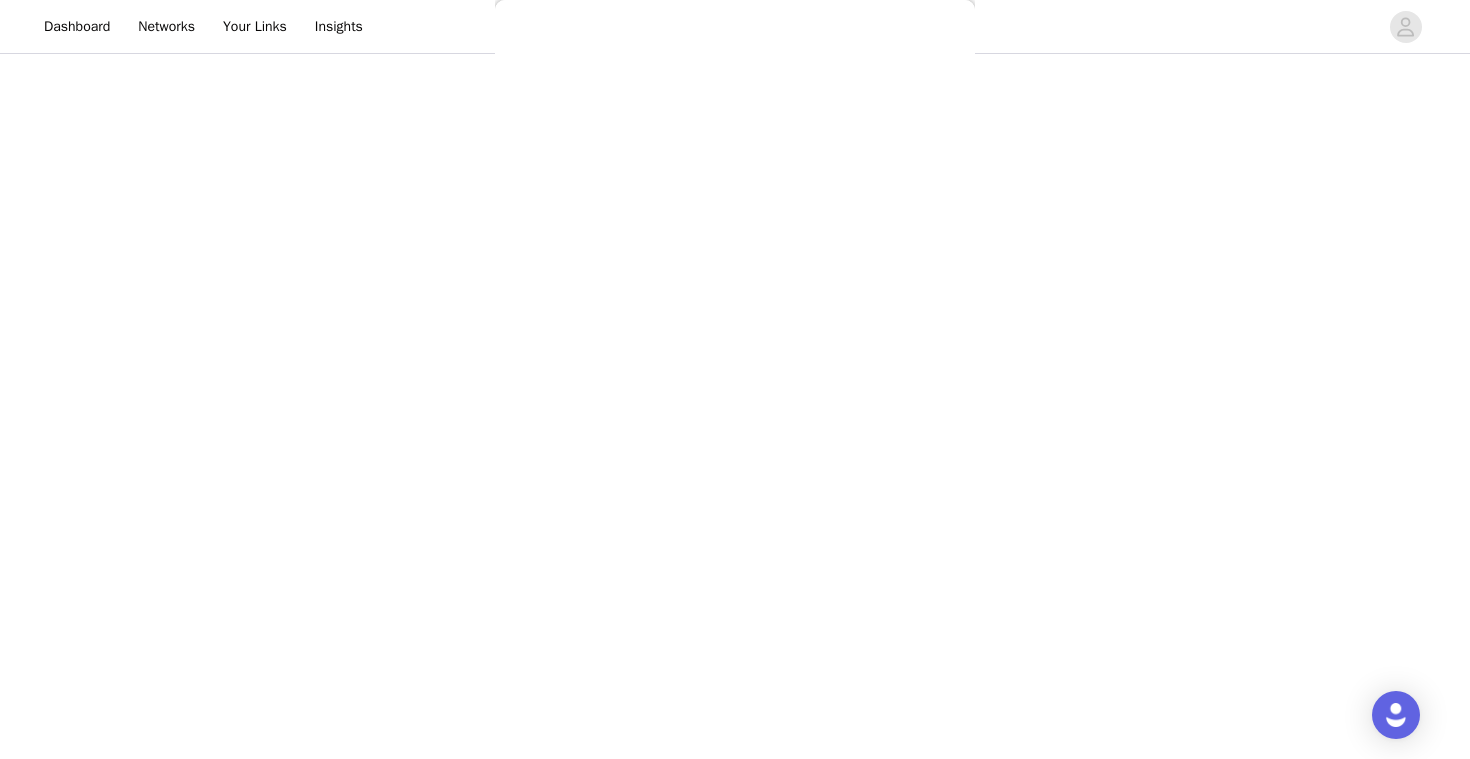 scroll, scrollTop: 0, scrollLeft: 0, axis: both 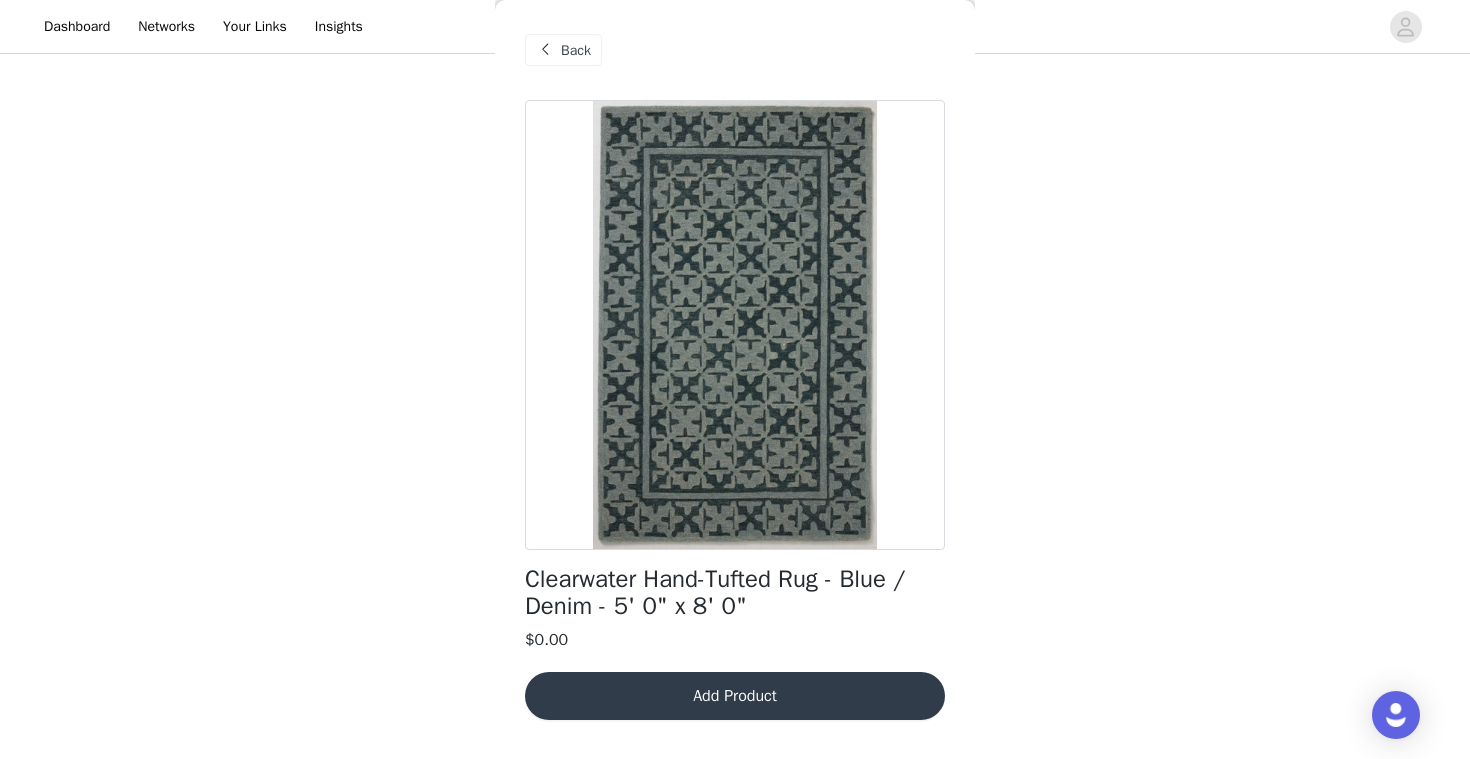 click on "Back" at bounding box center (576, 50) 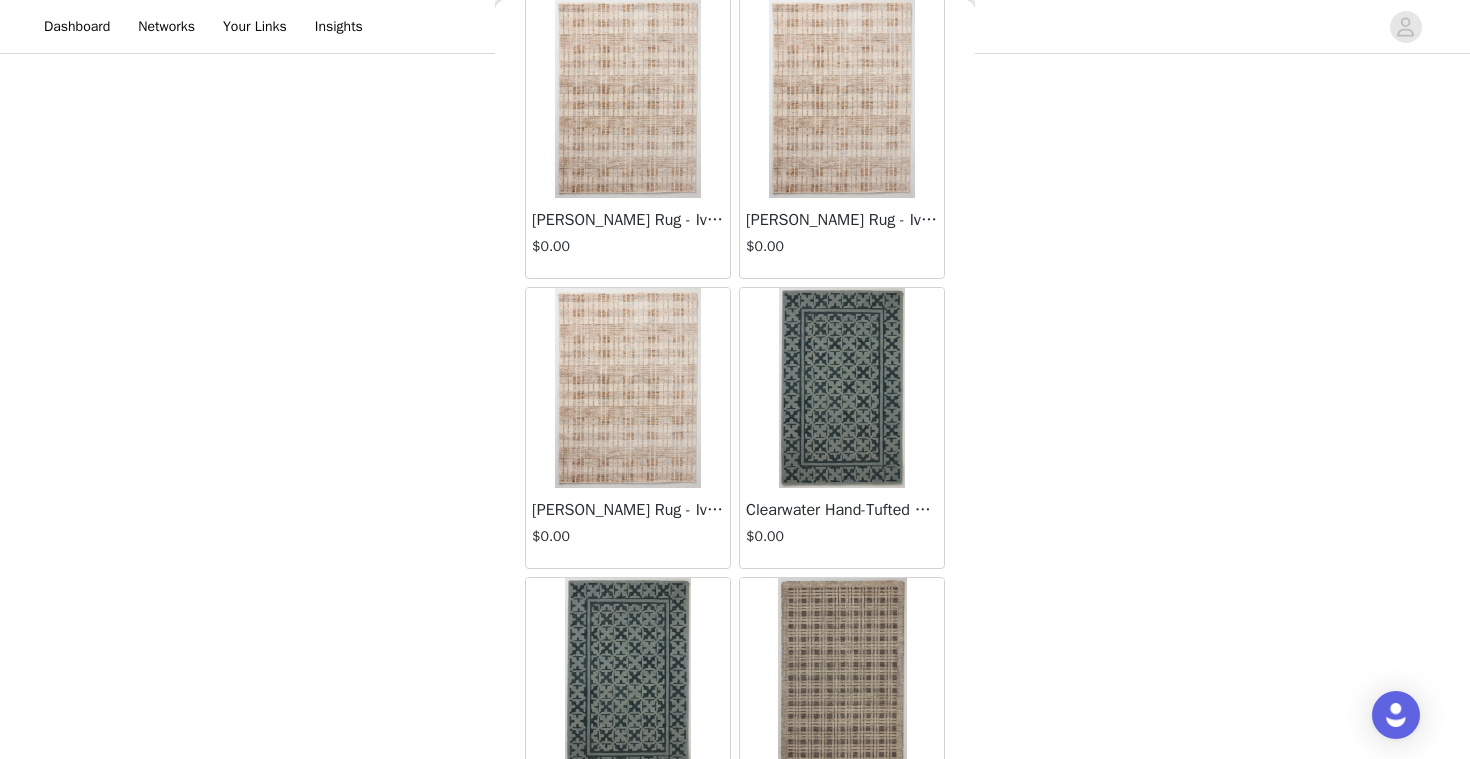 scroll, scrollTop: 404, scrollLeft: 0, axis: vertical 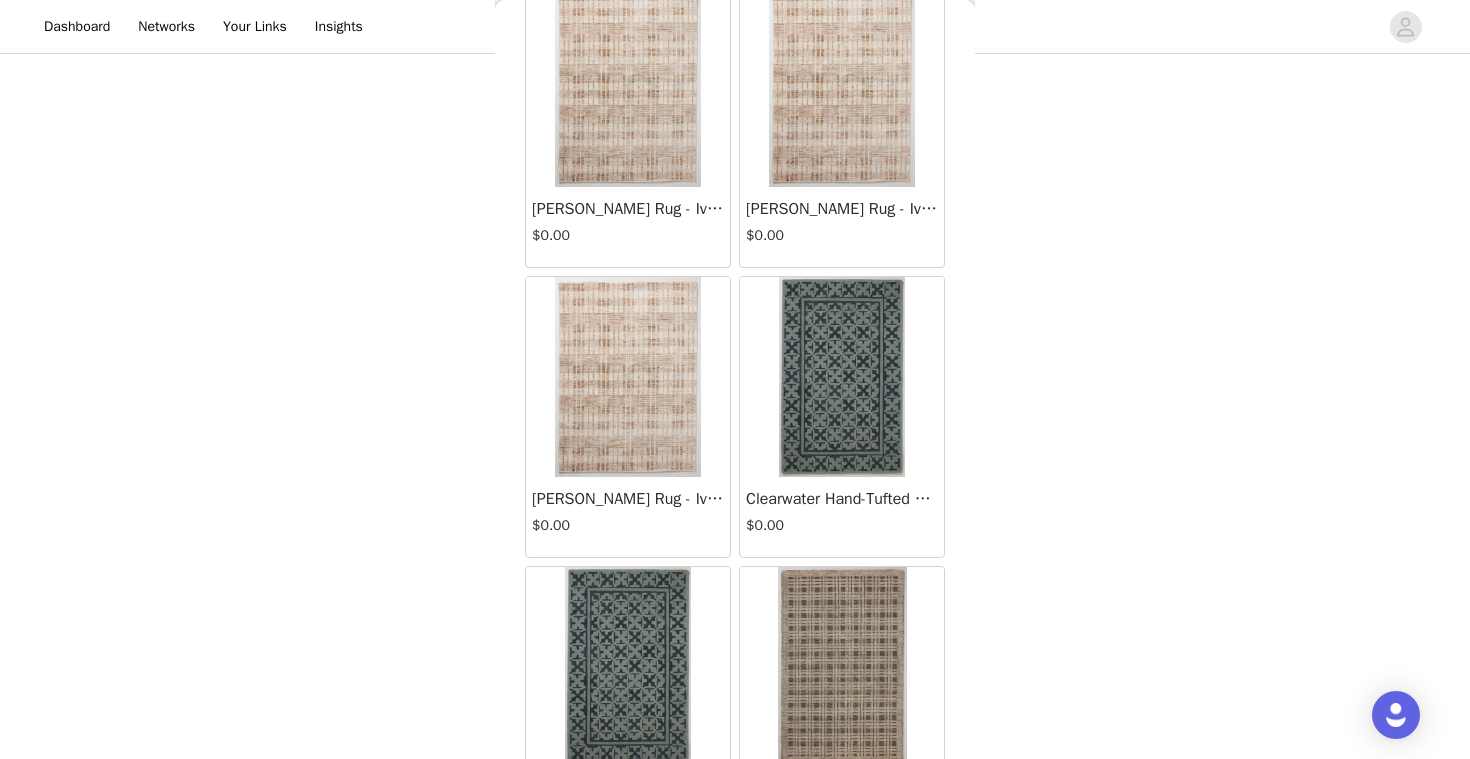 click at bounding box center (628, 667) 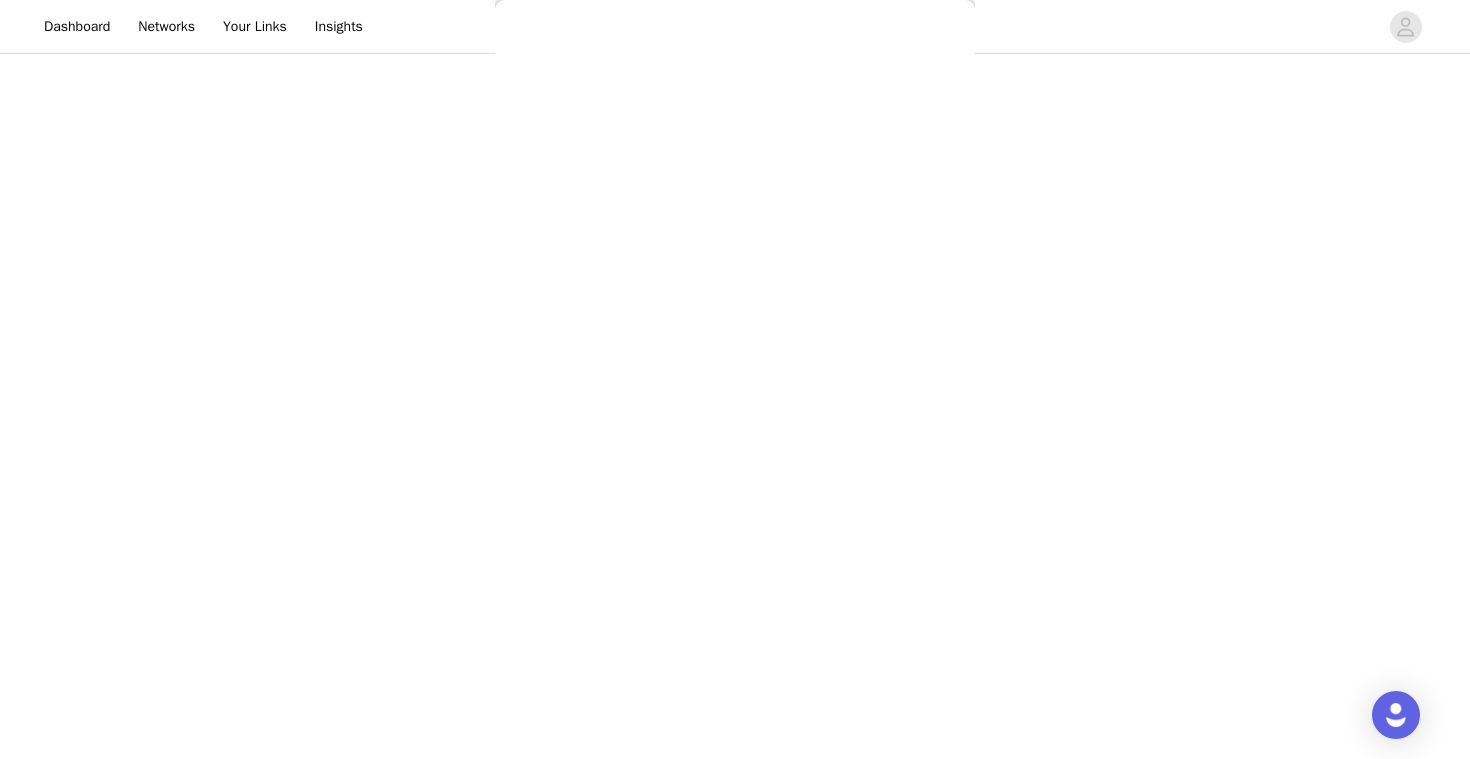 scroll, scrollTop: 0, scrollLeft: 0, axis: both 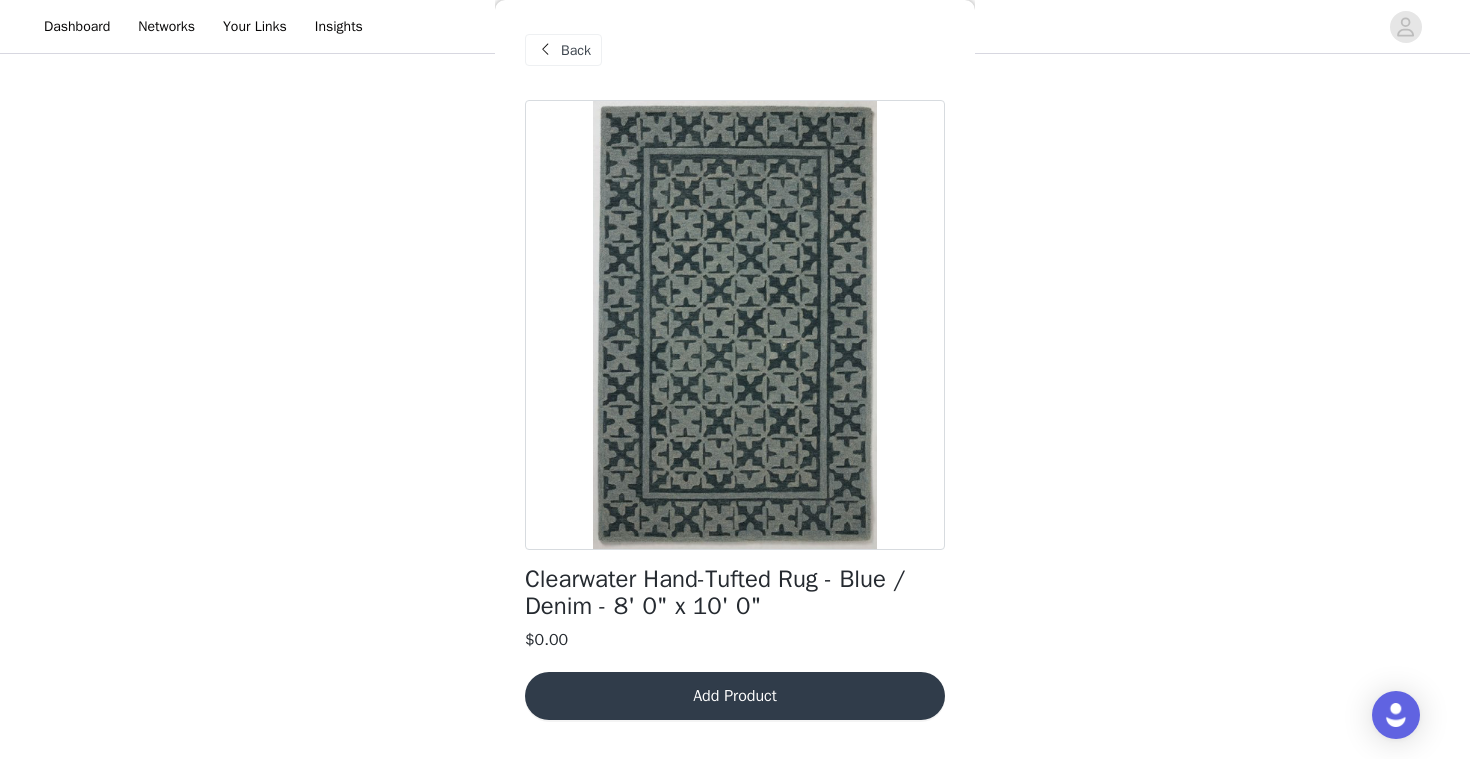 click on "Back" at bounding box center (563, 50) 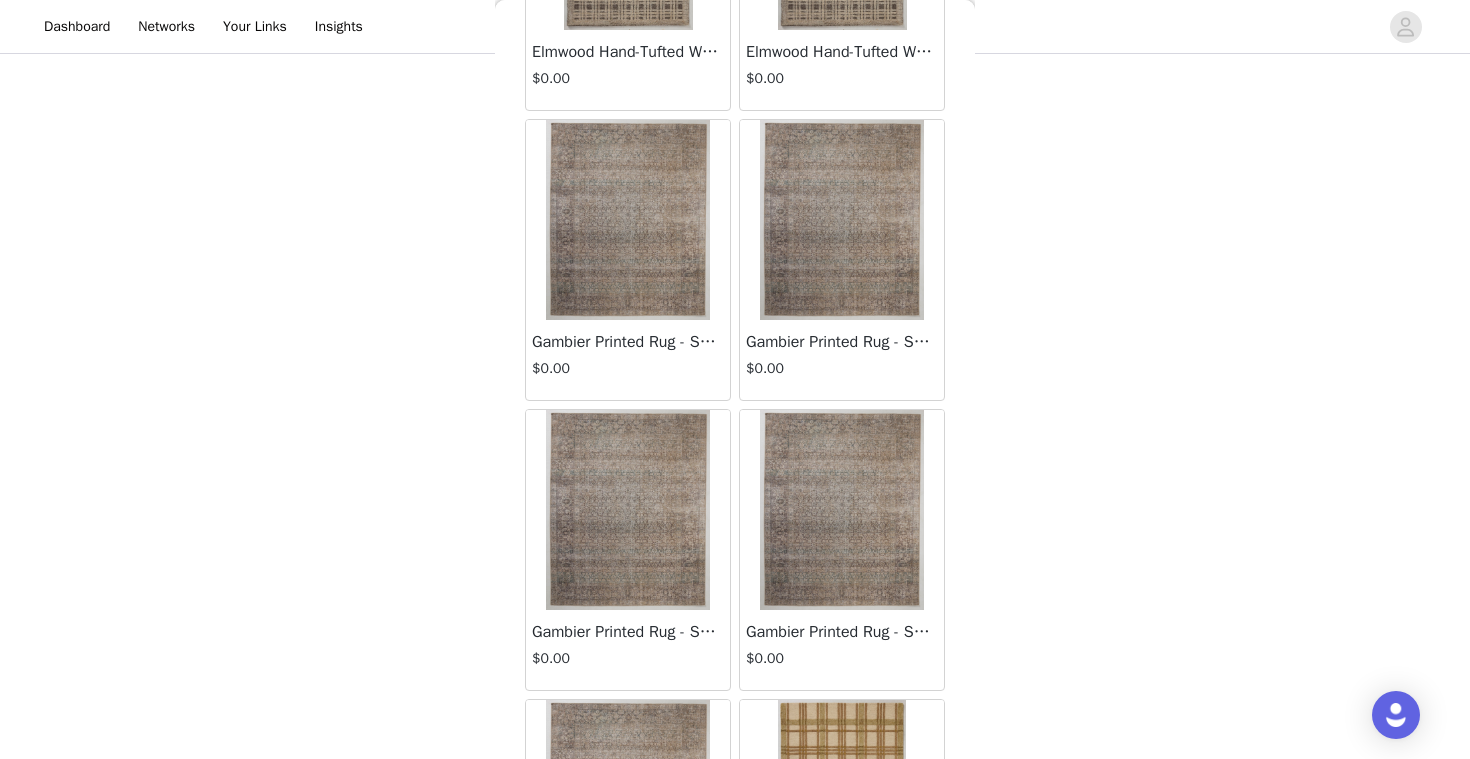 scroll, scrollTop: 1787, scrollLeft: 0, axis: vertical 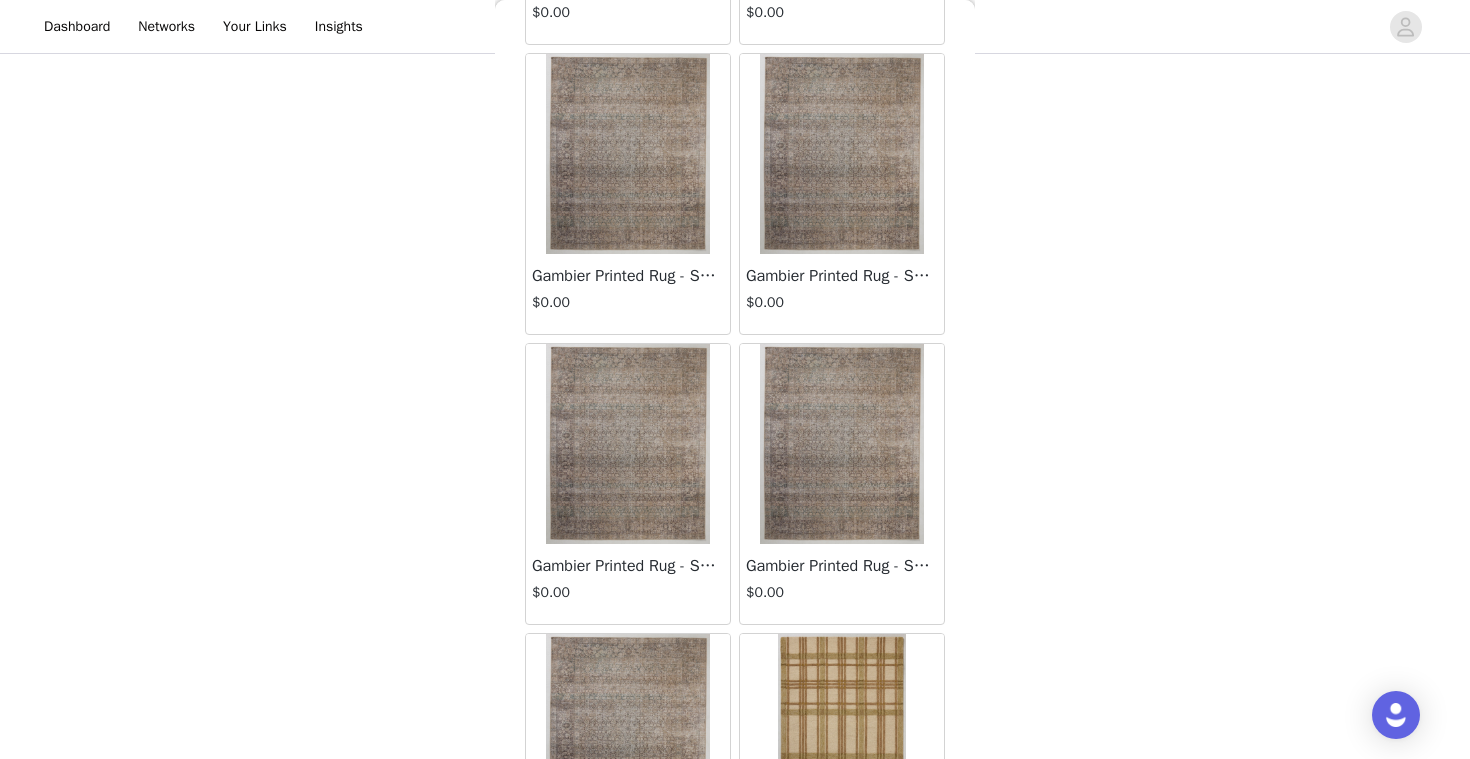 click at bounding box center (627, 154) 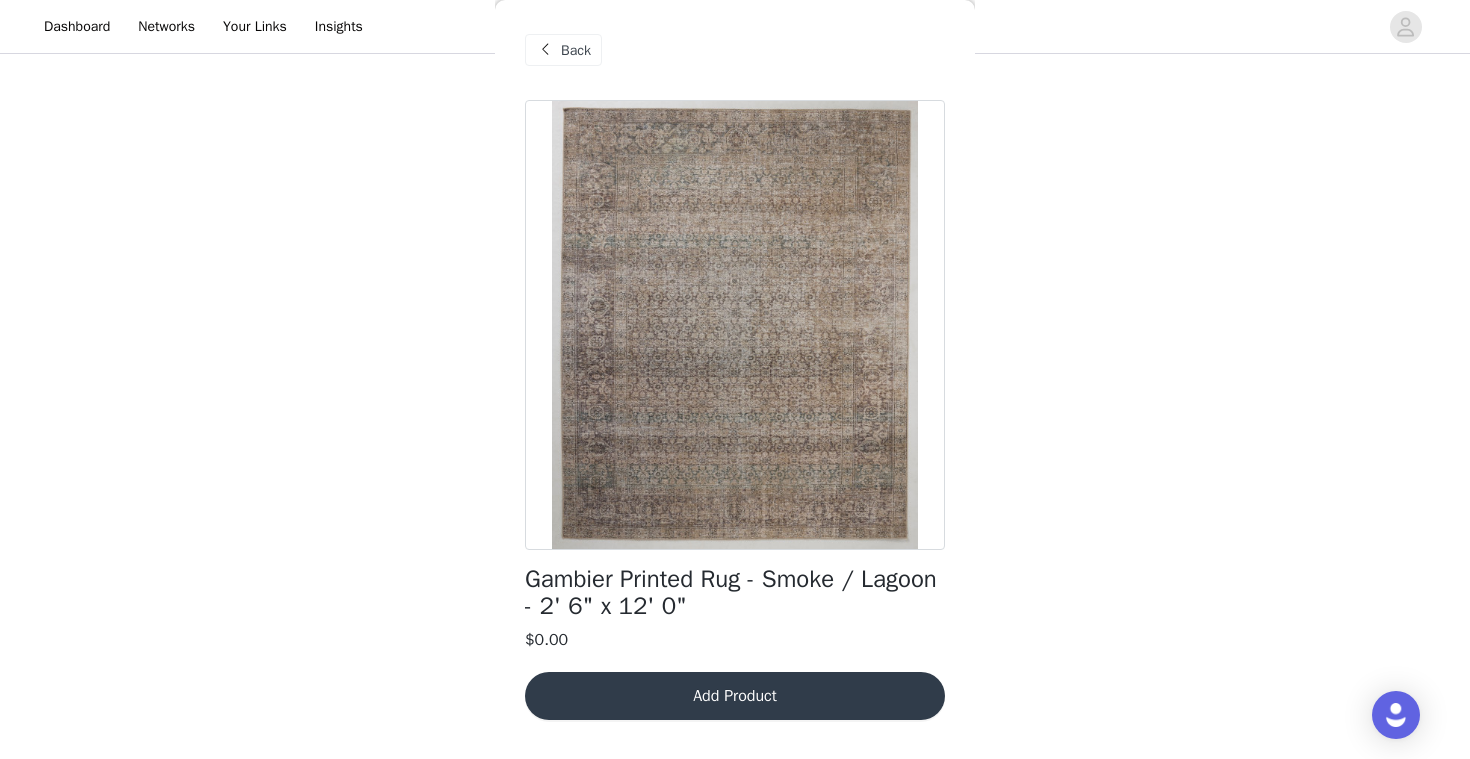 scroll, scrollTop: 0, scrollLeft: 0, axis: both 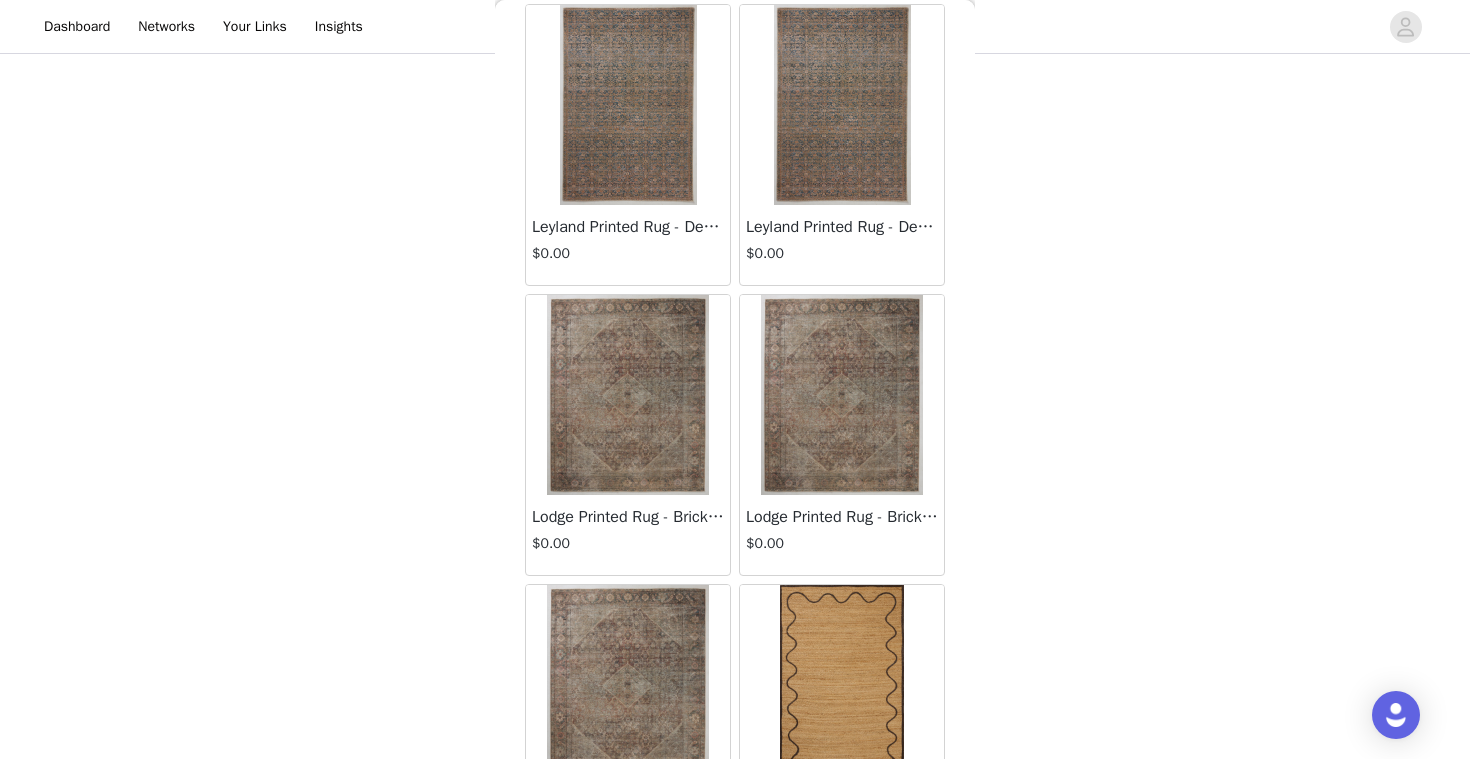 click at bounding box center (628, 395) 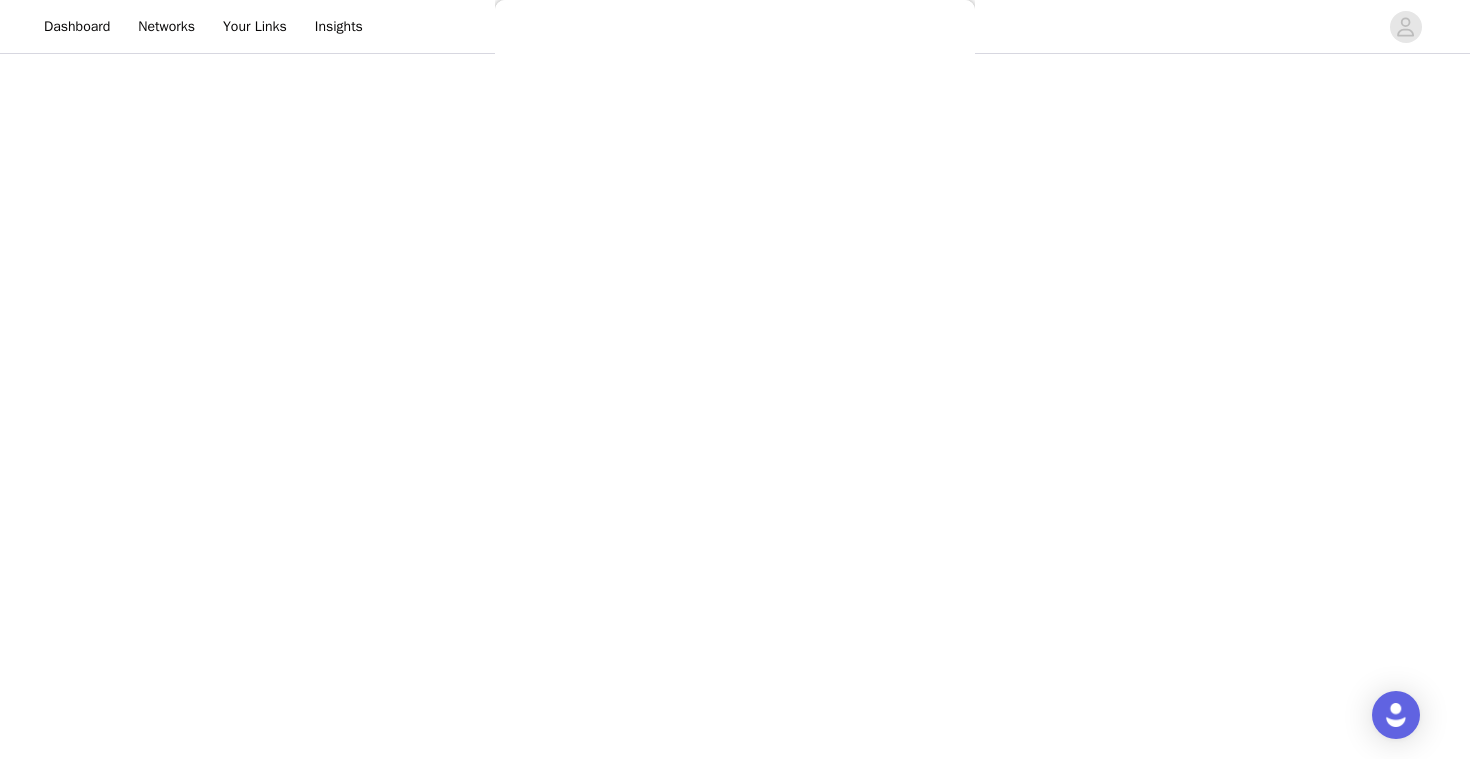 scroll, scrollTop: 0, scrollLeft: 0, axis: both 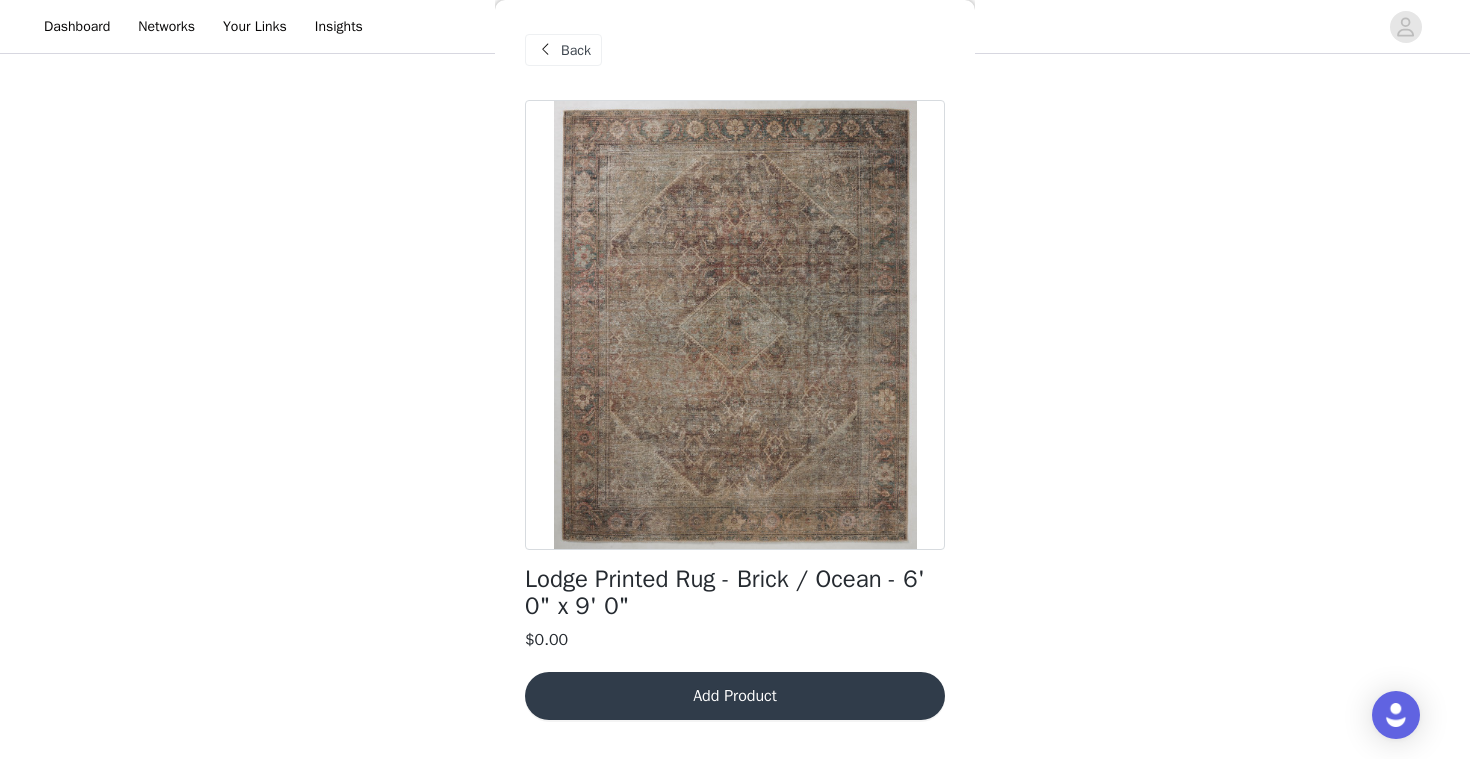 click on "Add Product" at bounding box center (735, 696) 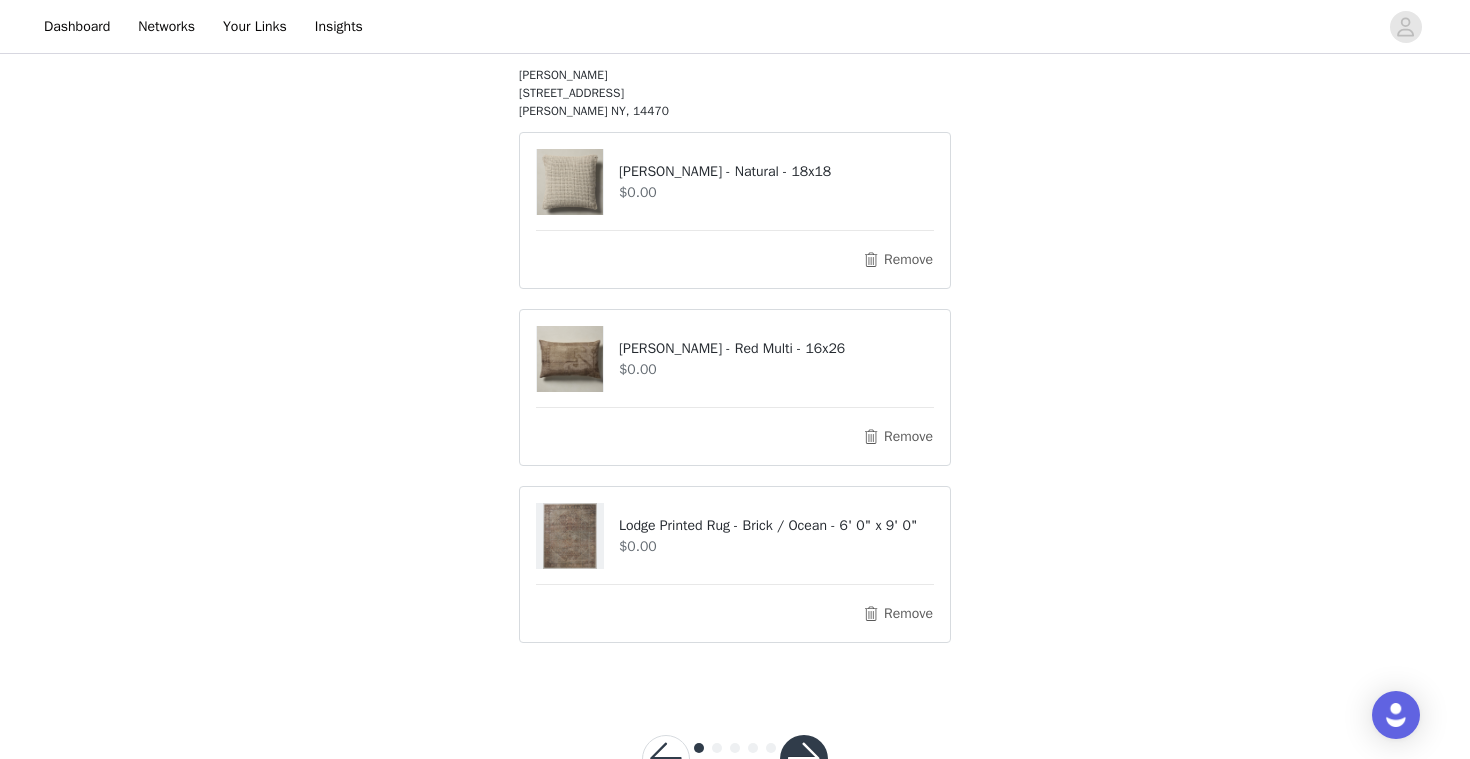 scroll, scrollTop: 356, scrollLeft: 0, axis: vertical 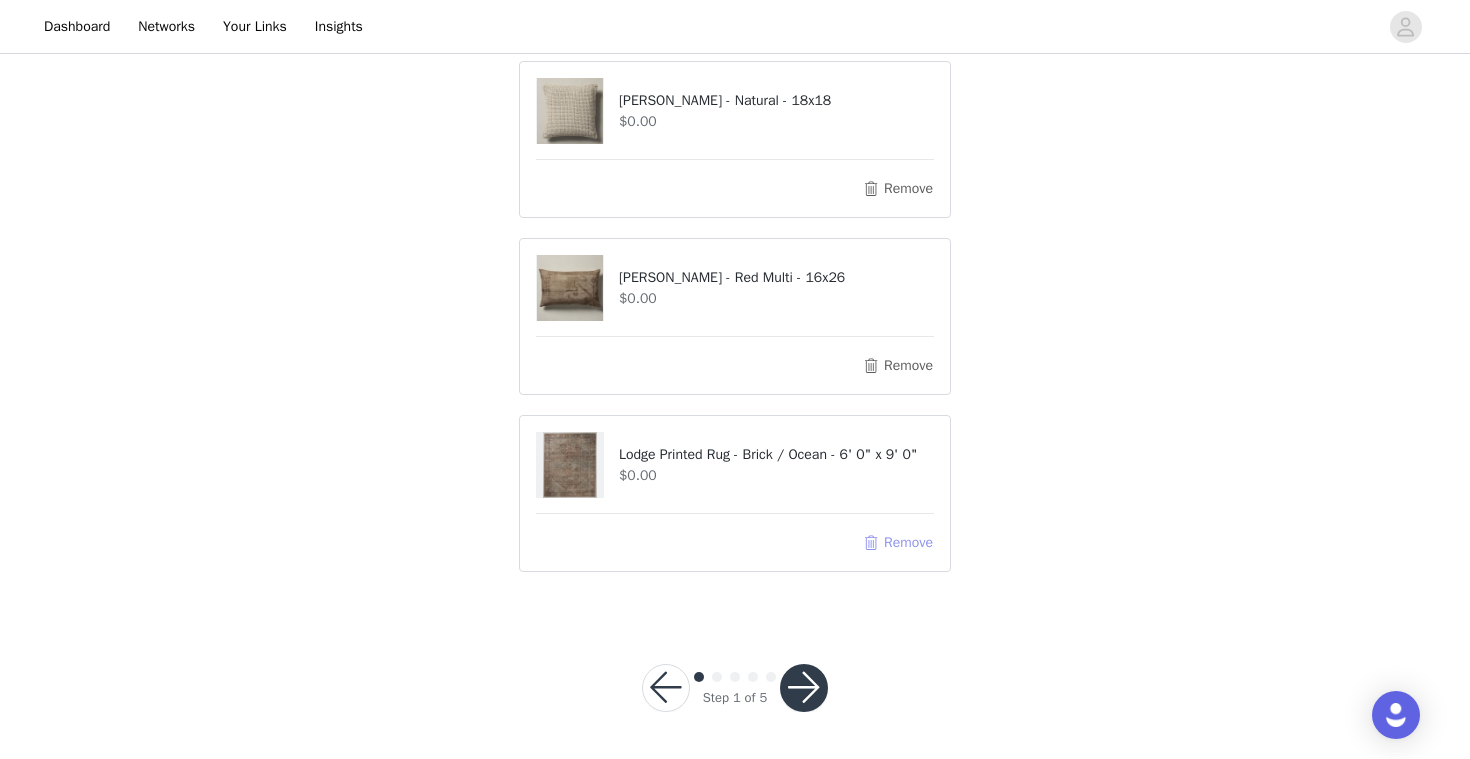 click on "Remove" at bounding box center [898, 543] 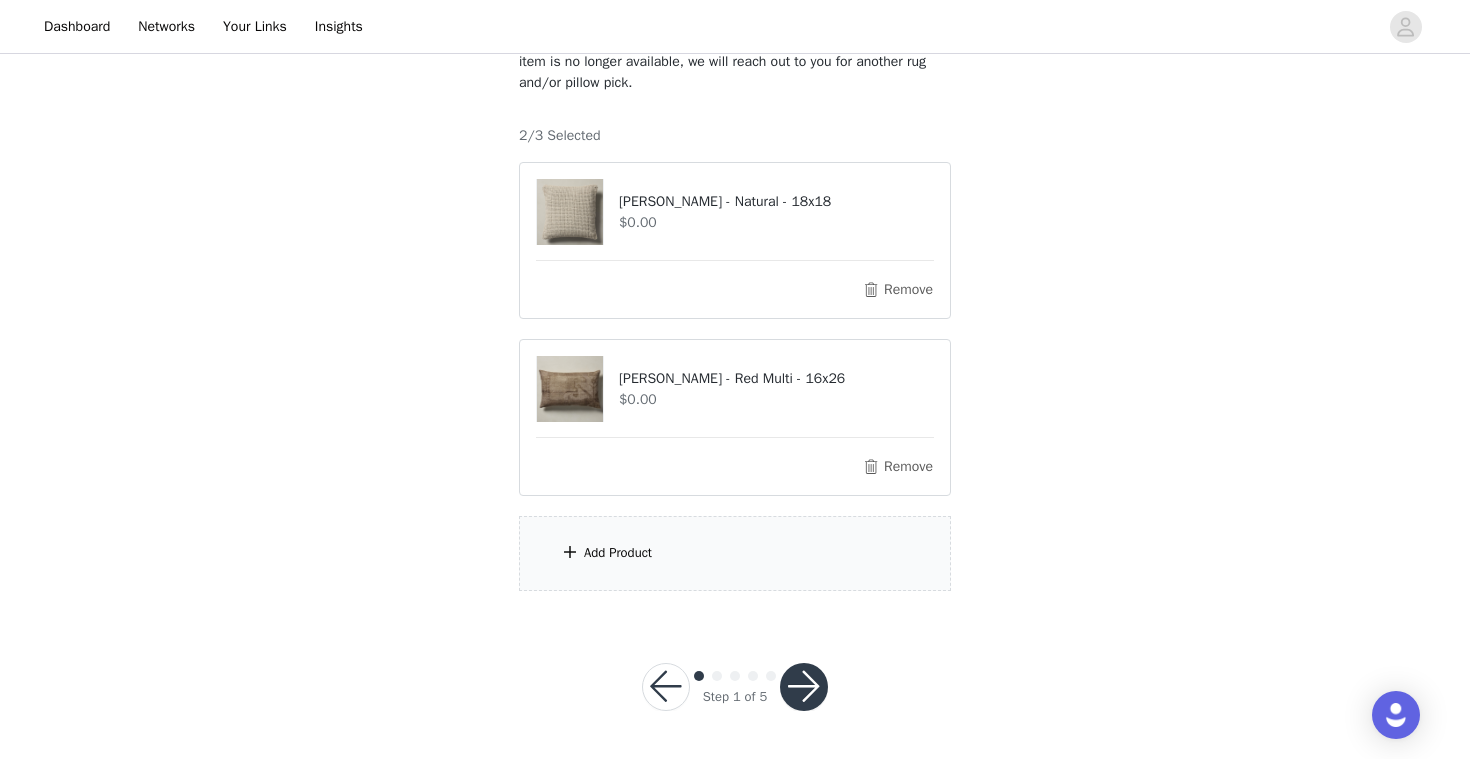 scroll, scrollTop: 176, scrollLeft: 0, axis: vertical 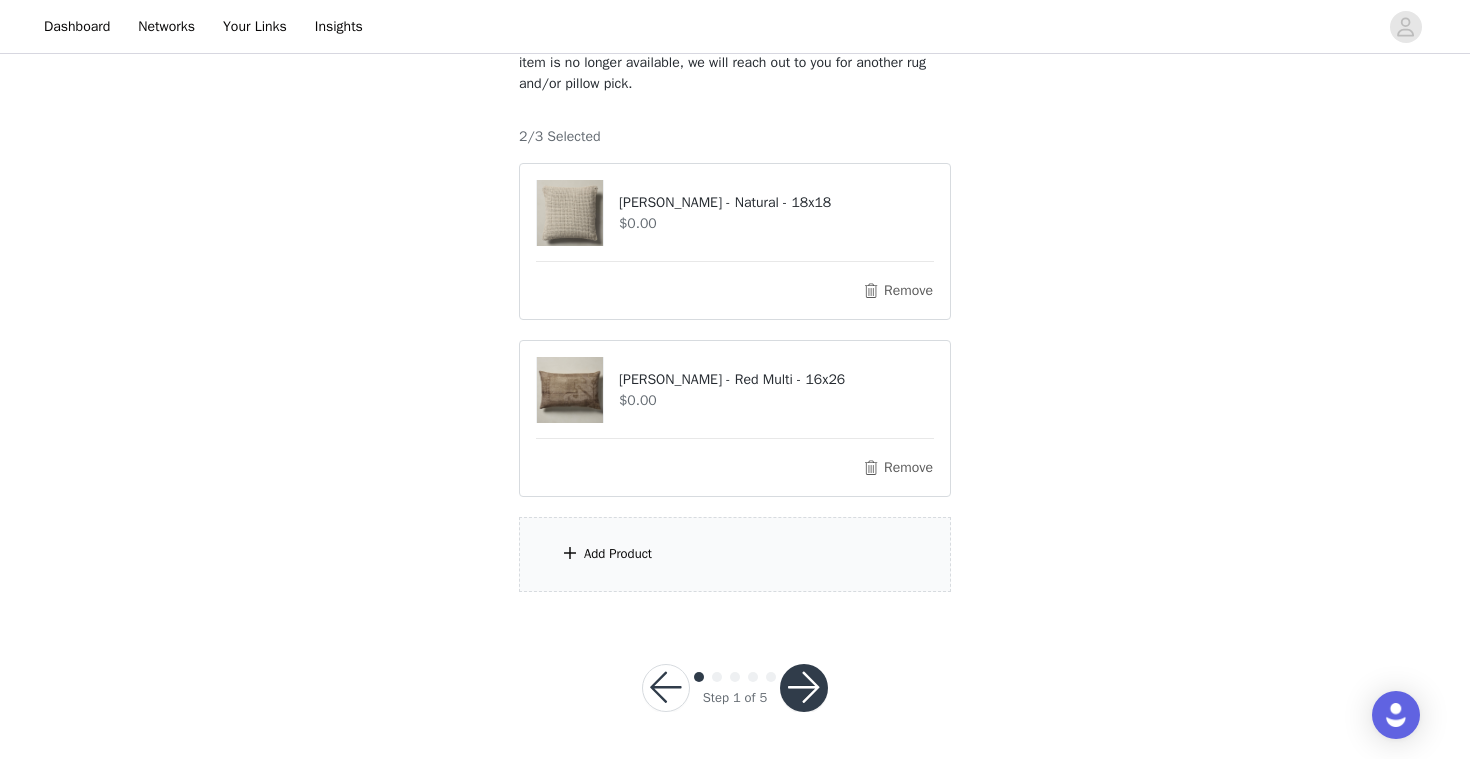 click on "Please select one rug and two pillows of your choice. Due to high demand, all items in this collection are first come, first served. If your item is no longer available, we will reach out to you for another rug and/or pillow pick.       2/3 Selected           Elliot Pillow - Natural - 18x18     $0.00             Remove     Simon Pillow - Red Multi - 16x26     $0.00             Remove     Add Product" at bounding box center (735, 301) 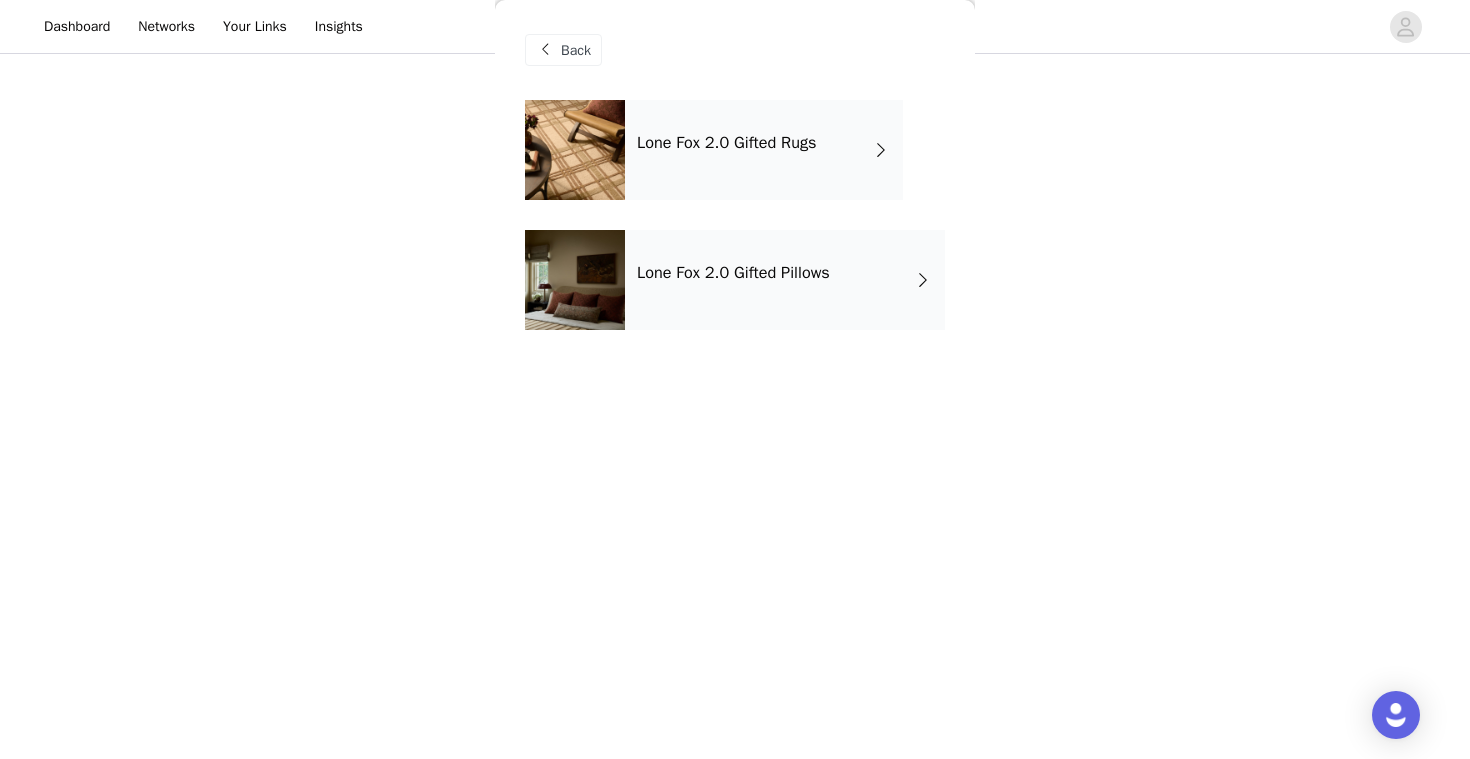 click on "Lone Fox 2.0 Gifted Rugs" at bounding box center [764, 150] 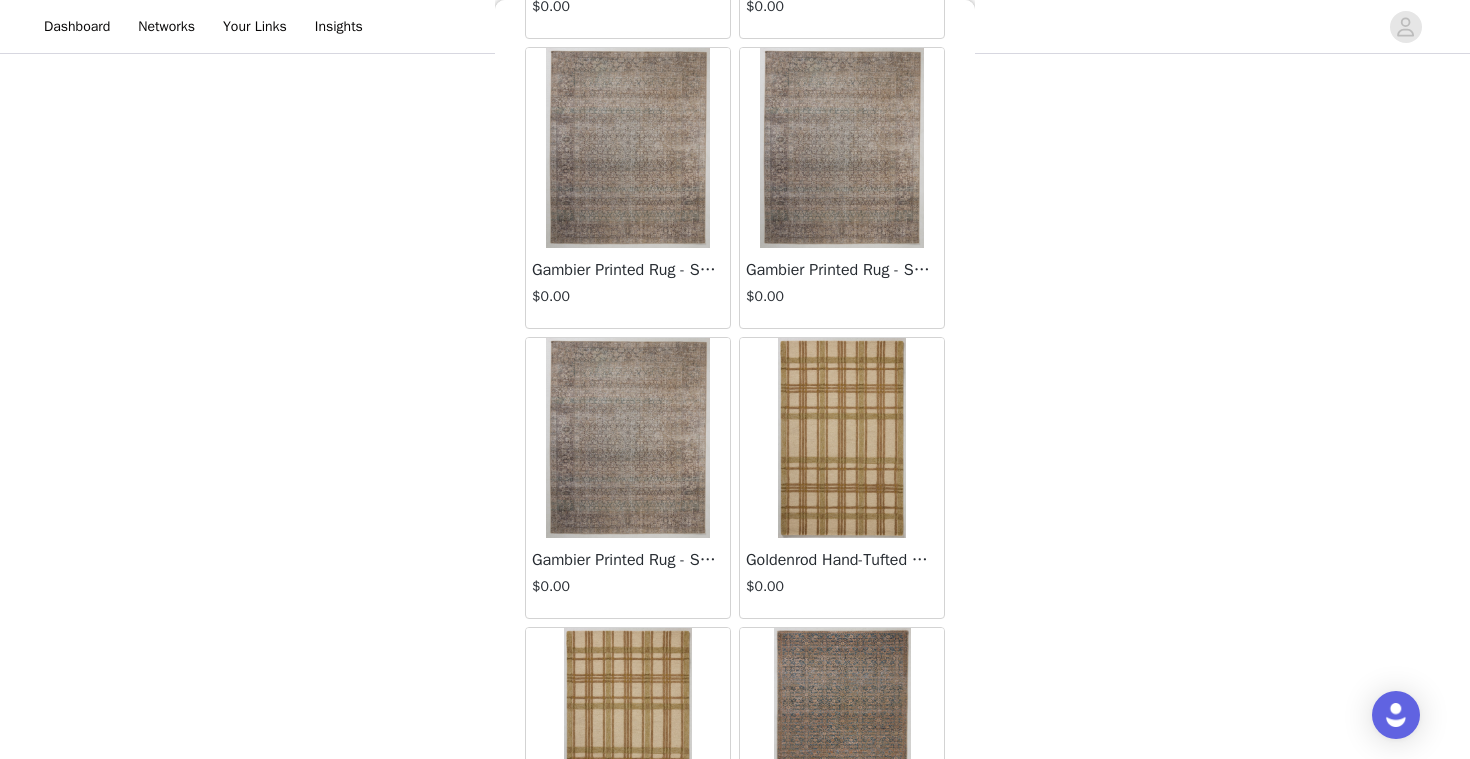 scroll, scrollTop: 2301, scrollLeft: 0, axis: vertical 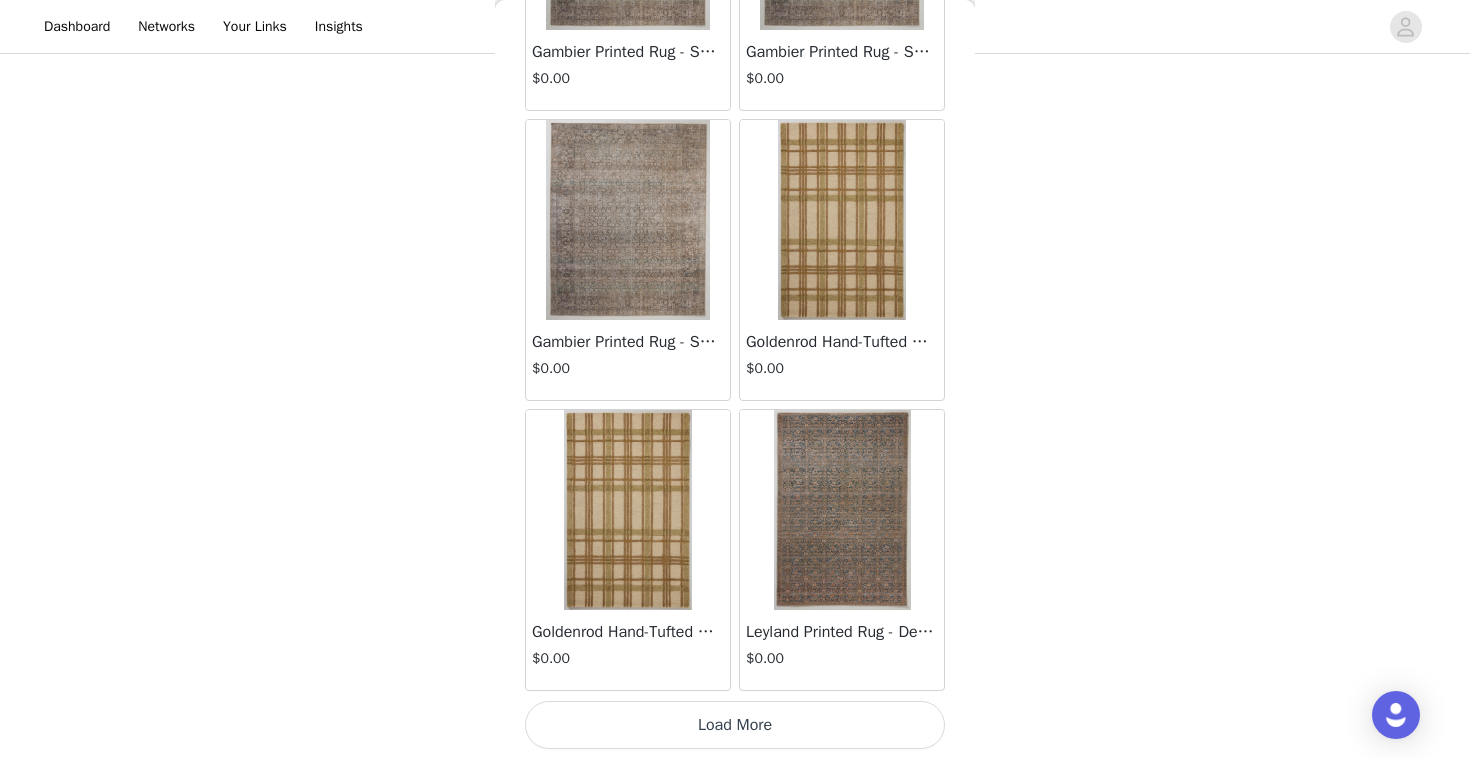 click on "Load More" at bounding box center (735, 725) 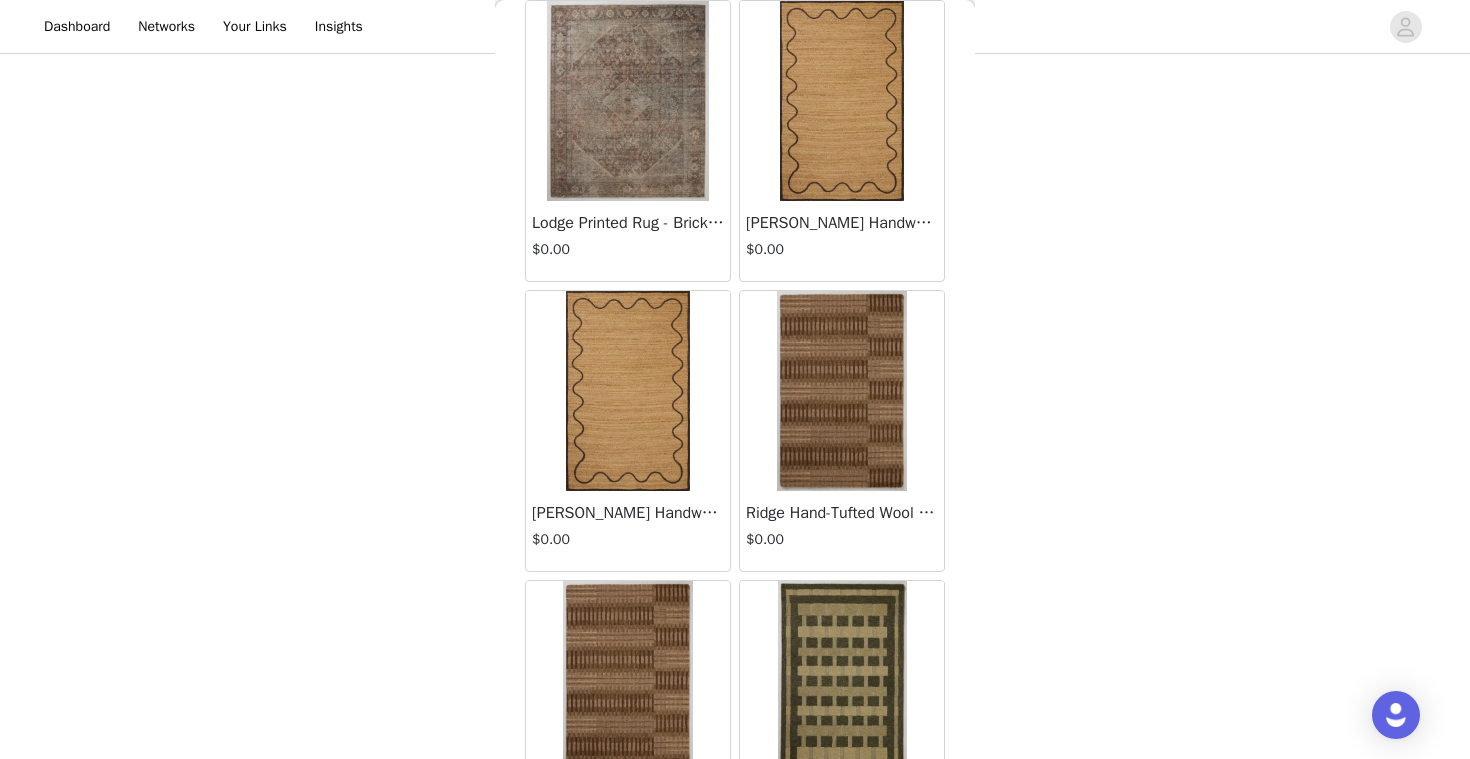 scroll, scrollTop: 3977, scrollLeft: 0, axis: vertical 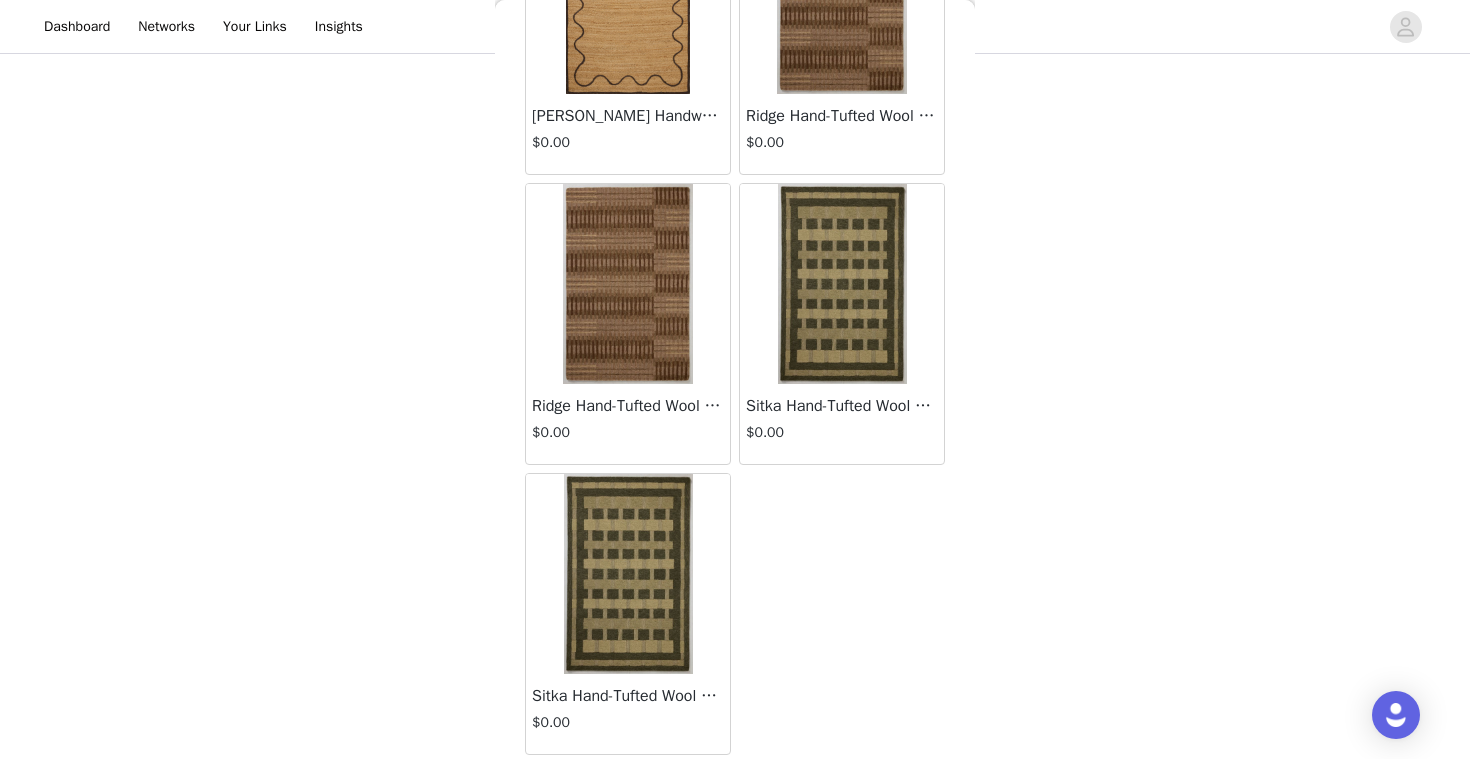 click at bounding box center [628, 574] 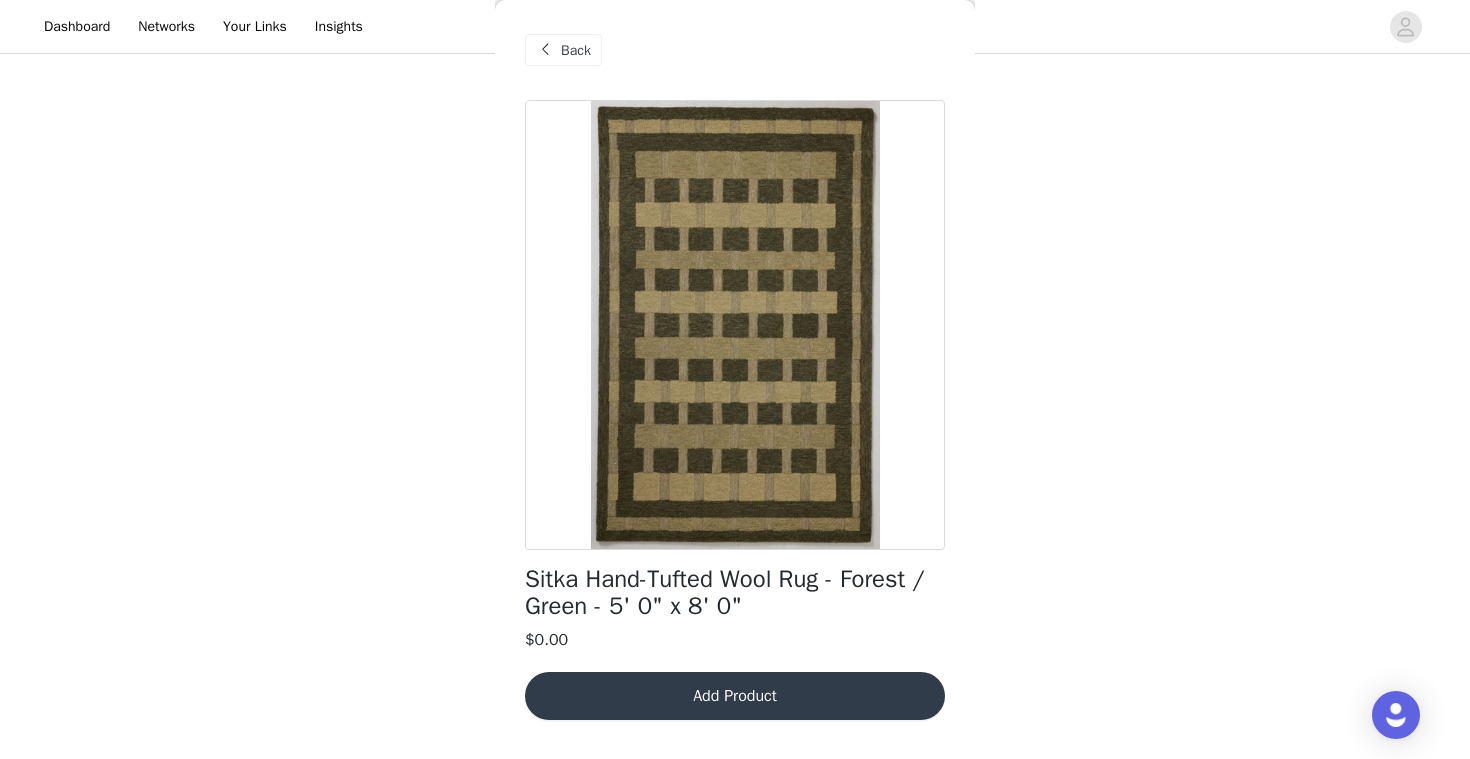 scroll, scrollTop: 0, scrollLeft: 0, axis: both 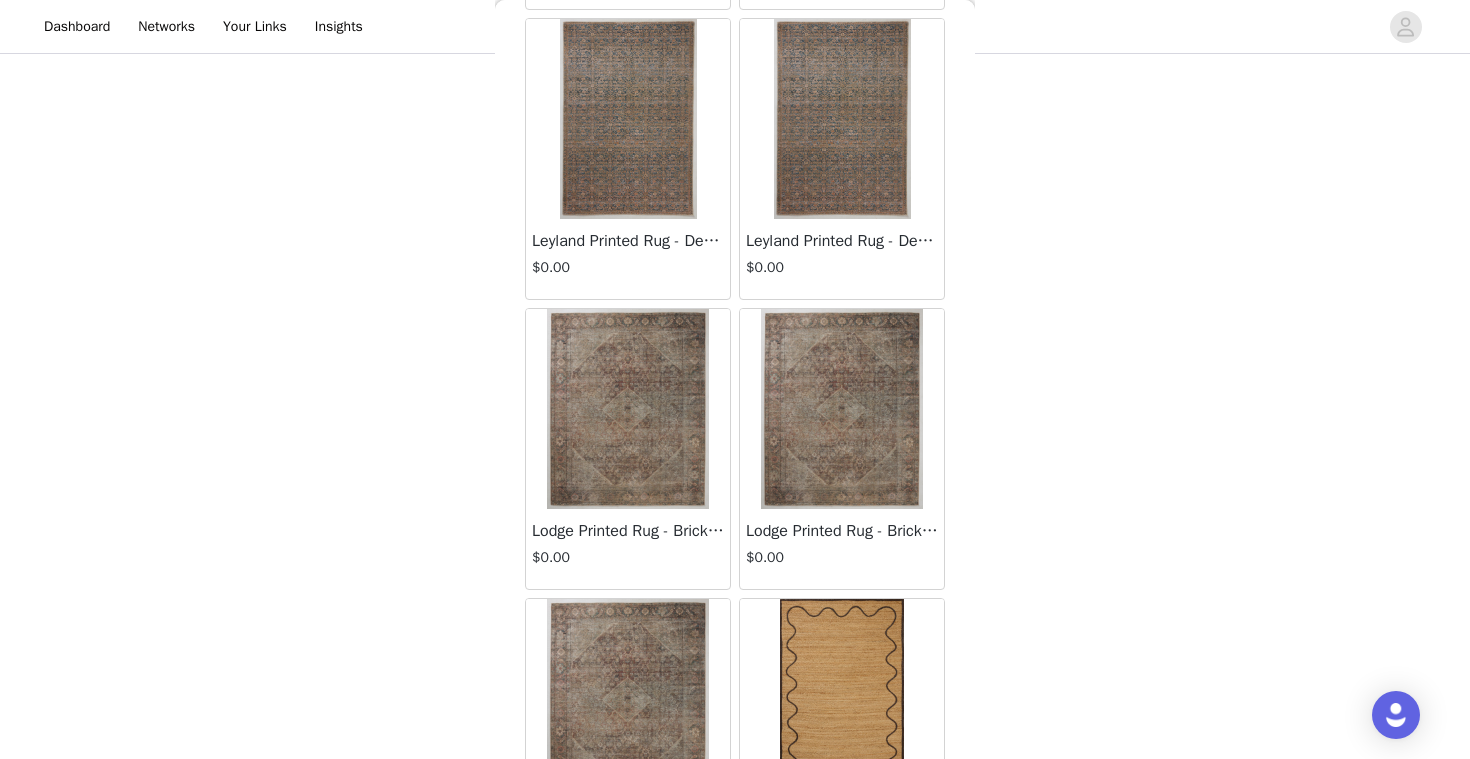 click at bounding box center (628, 409) 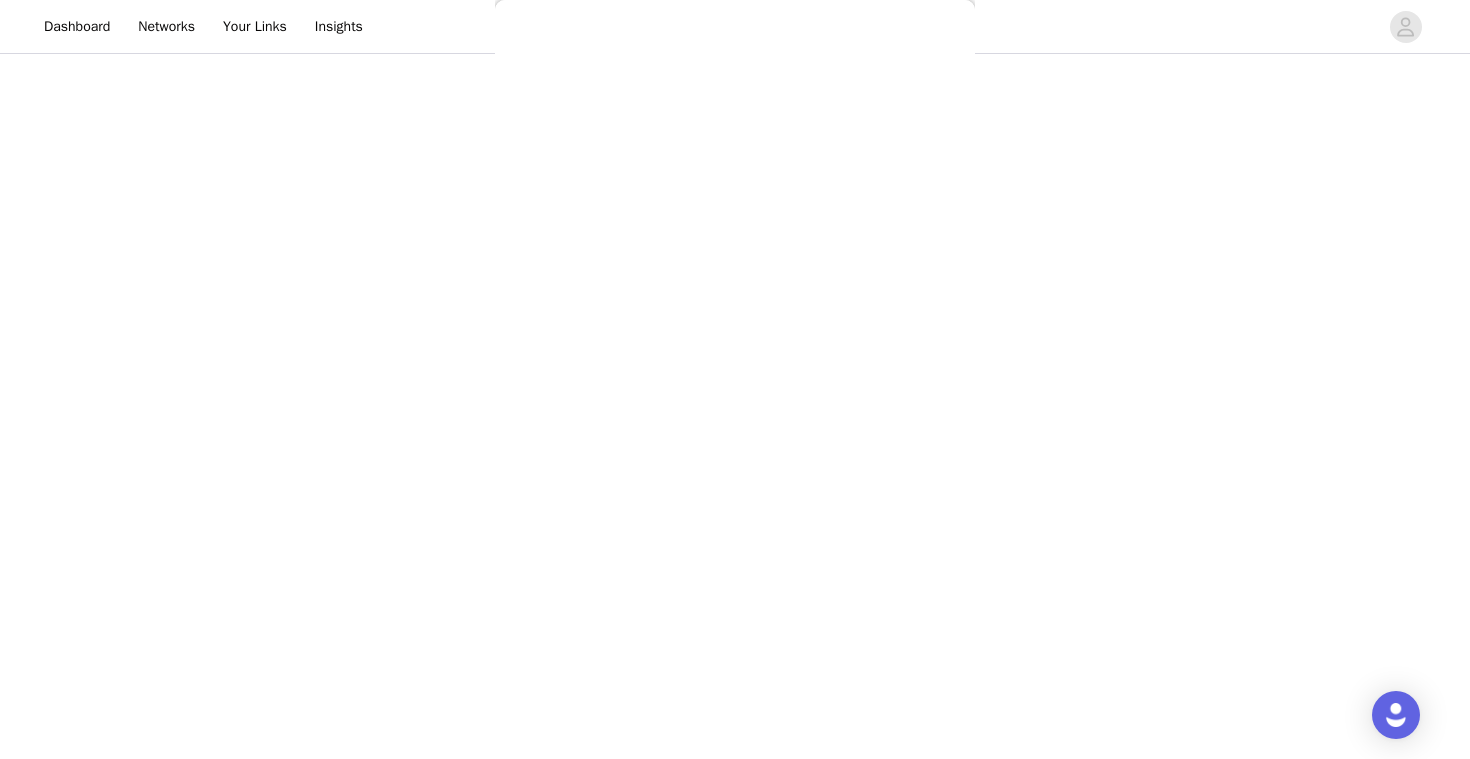 scroll, scrollTop: 0, scrollLeft: 0, axis: both 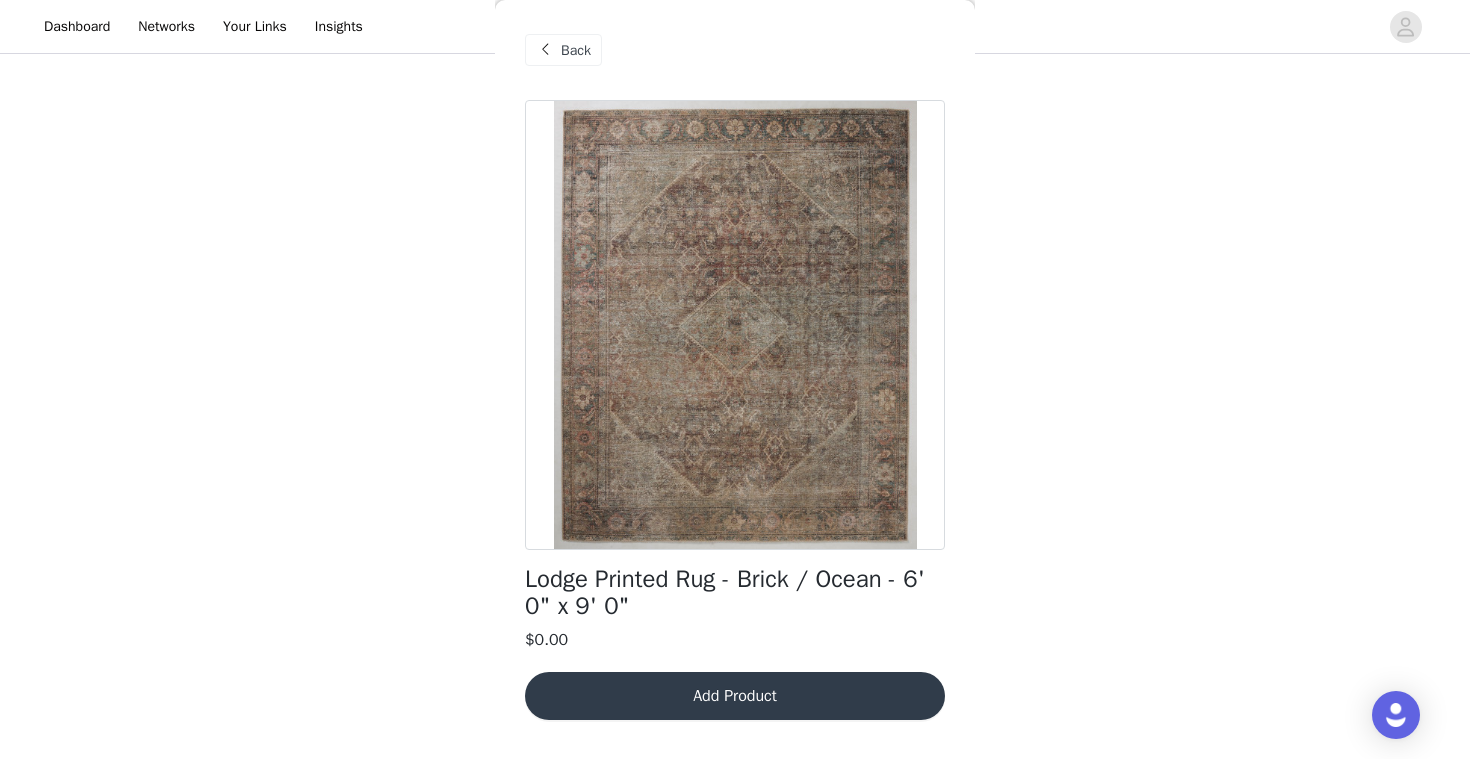 click on "Back" at bounding box center [576, 50] 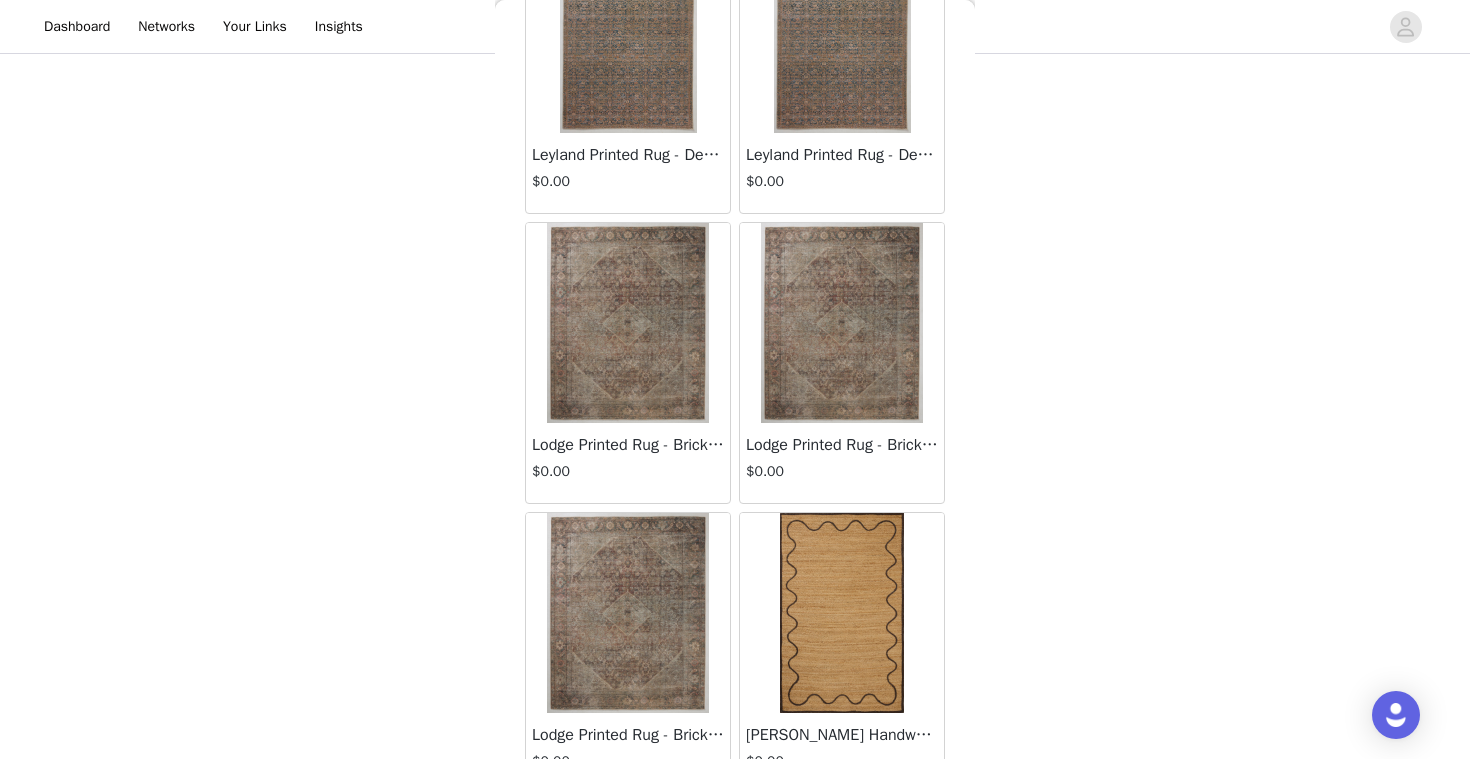 scroll, scrollTop: 3046, scrollLeft: 0, axis: vertical 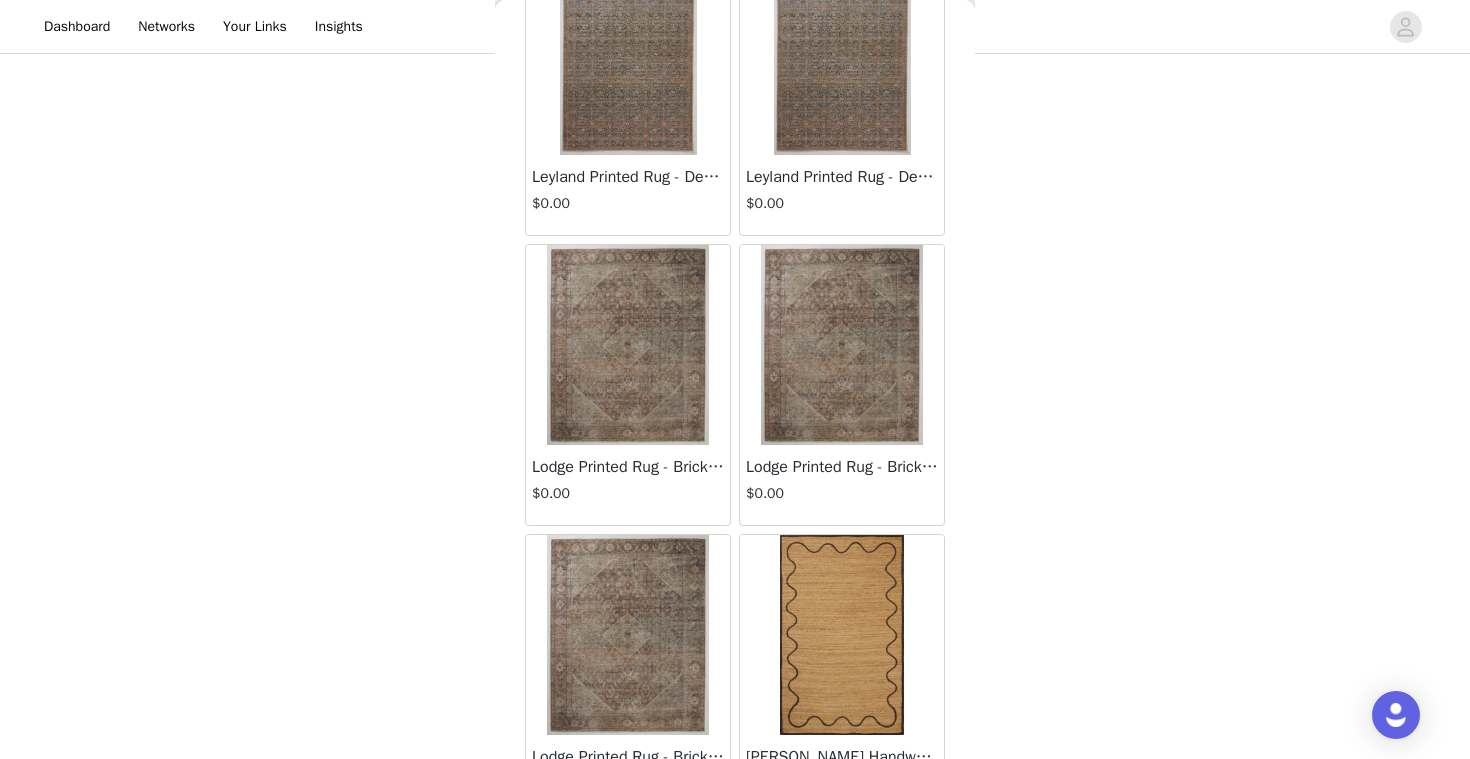 click at bounding box center [842, 345] 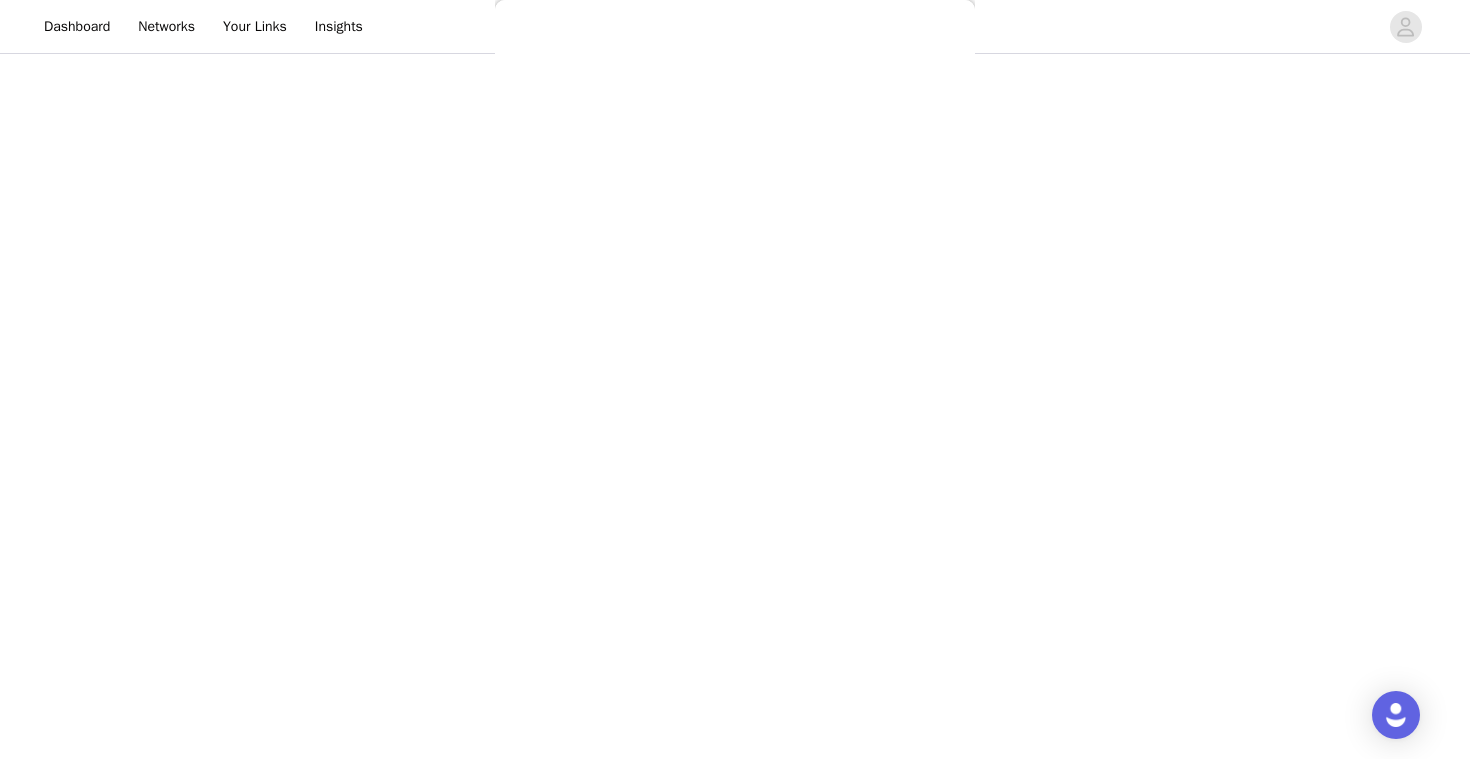 scroll, scrollTop: 0, scrollLeft: 0, axis: both 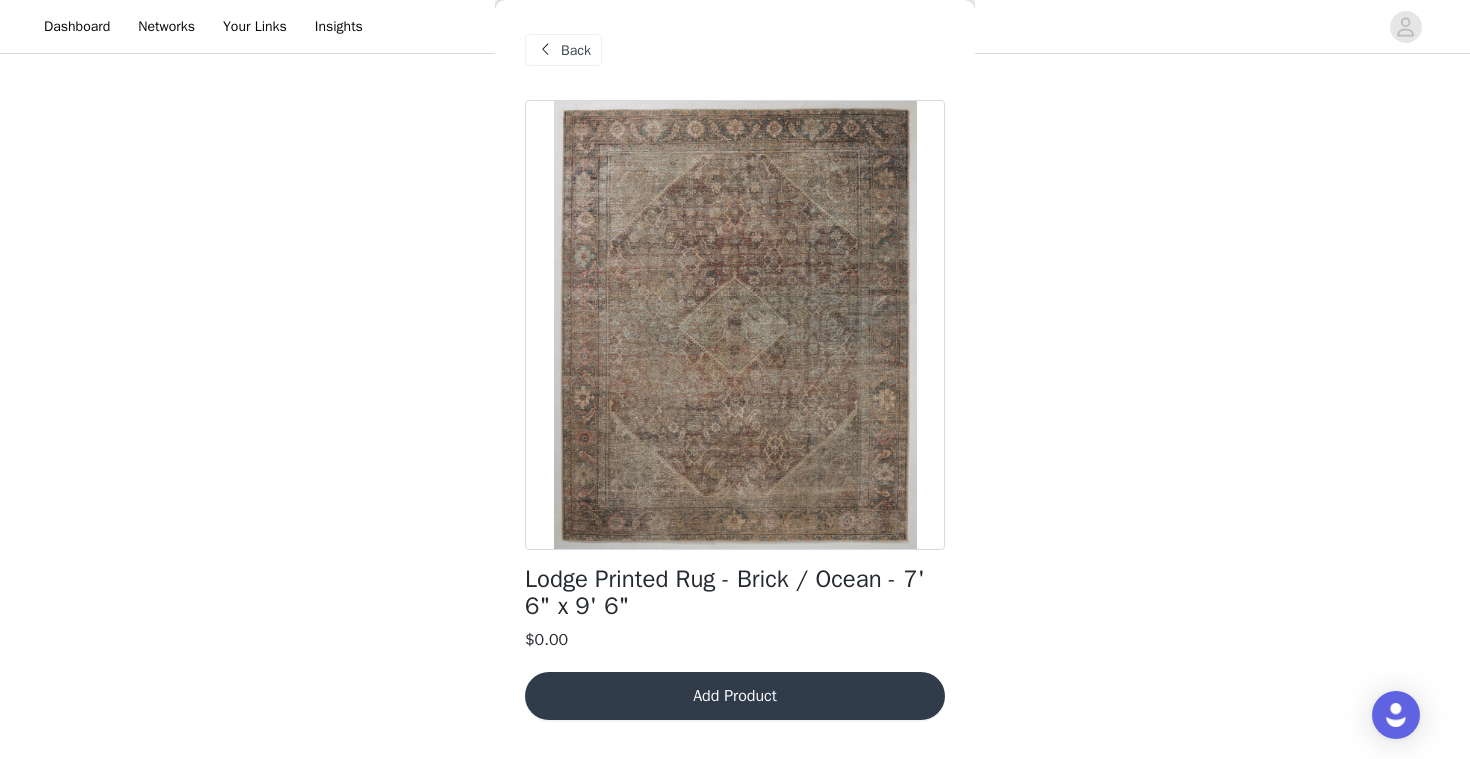 click on "Back" at bounding box center [576, 50] 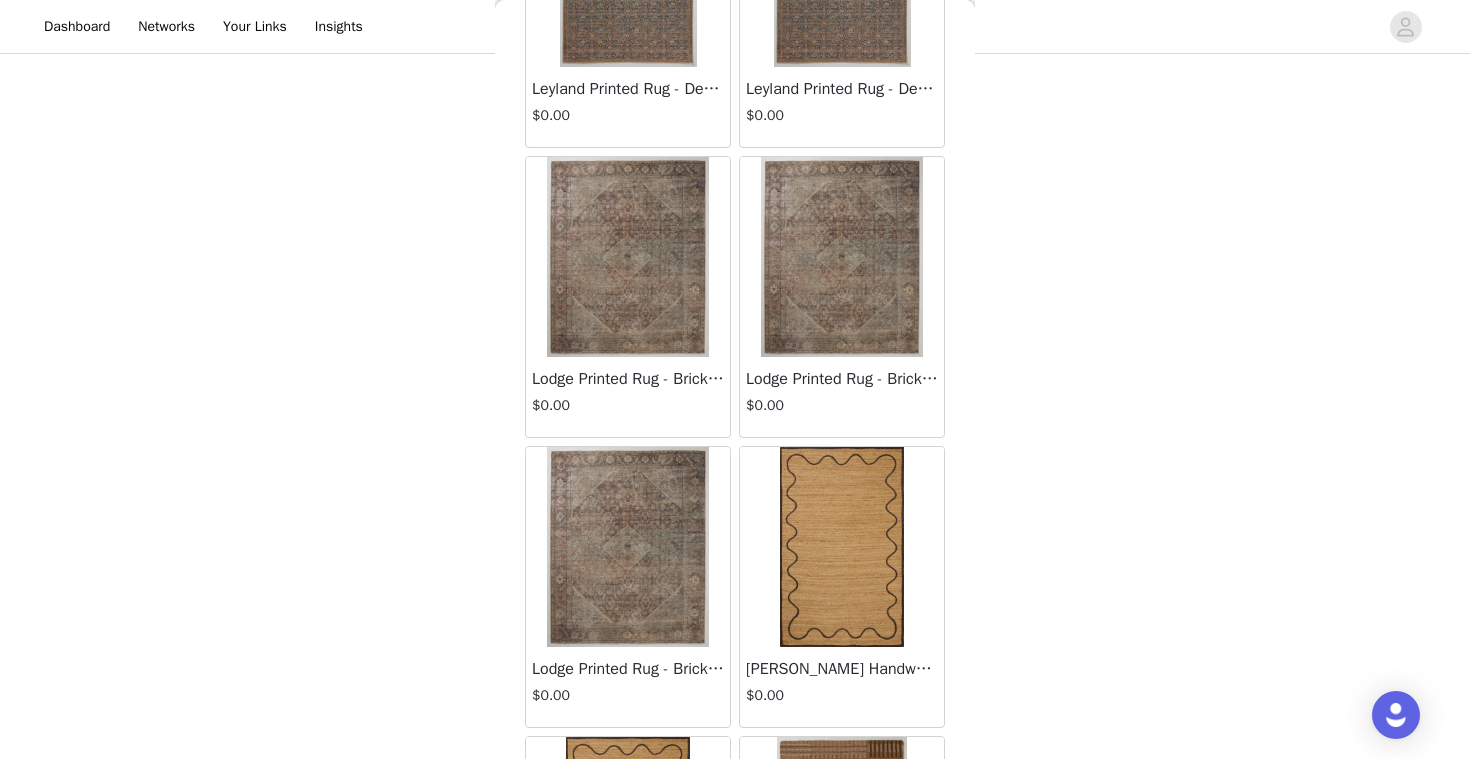 scroll, scrollTop: 3161, scrollLeft: 0, axis: vertical 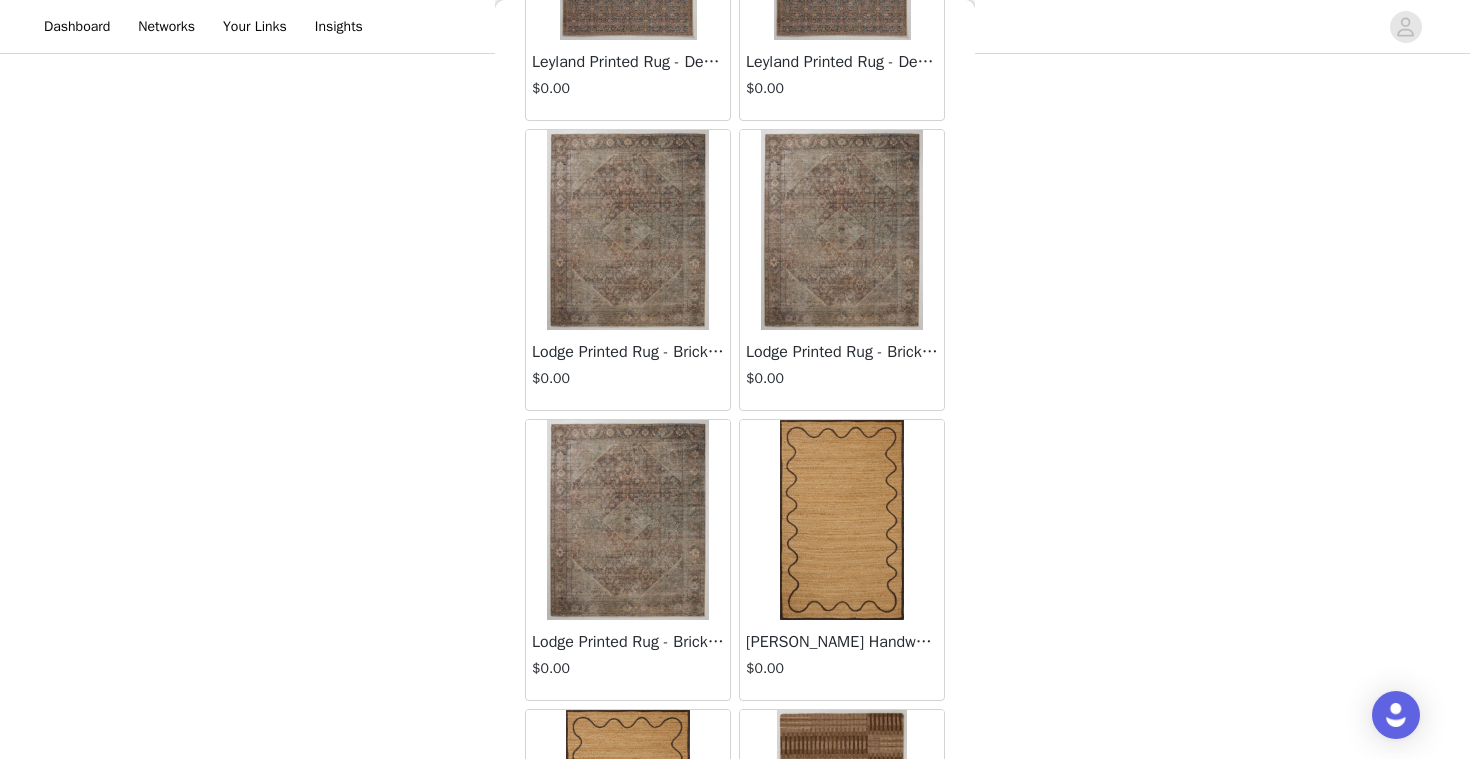 click at bounding box center [628, 520] 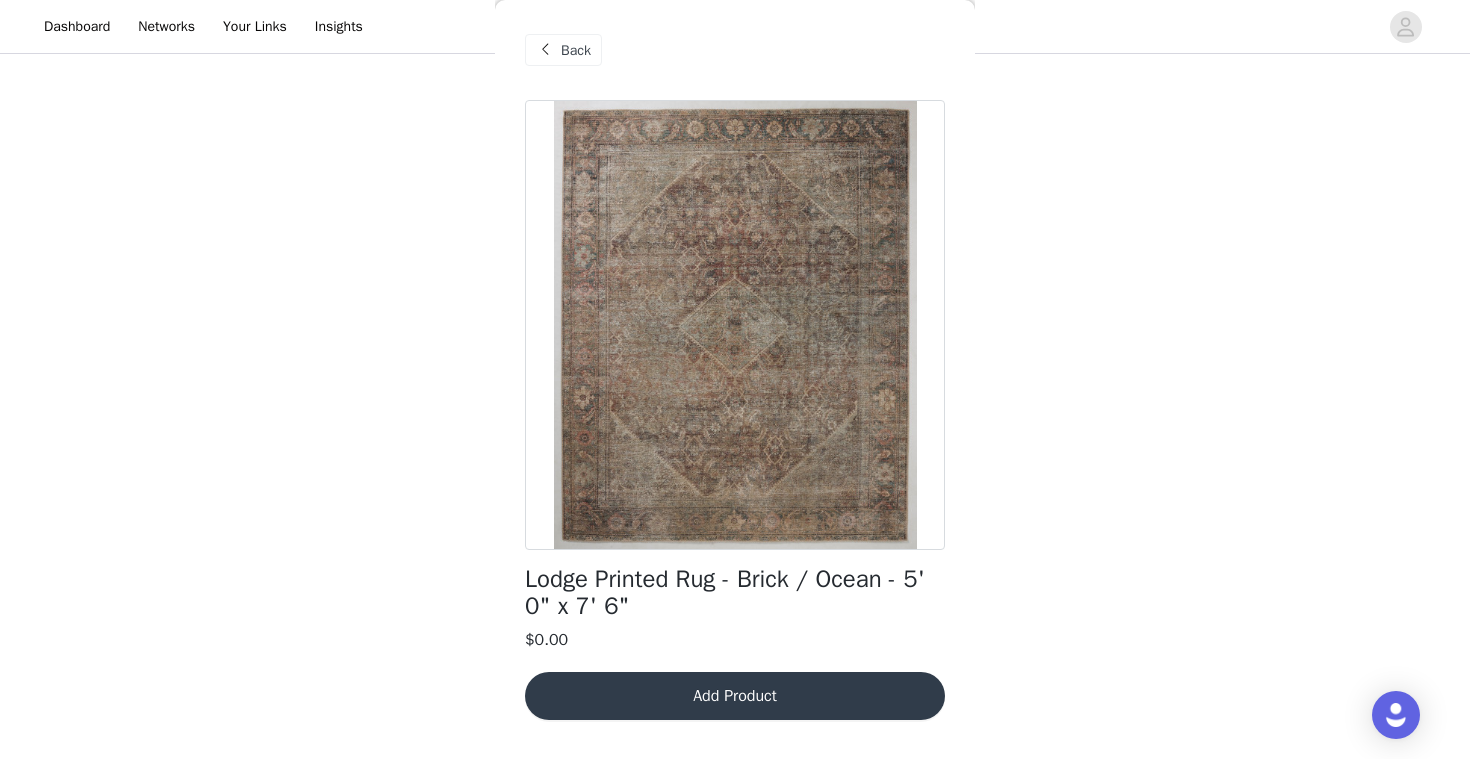 scroll, scrollTop: 0, scrollLeft: 0, axis: both 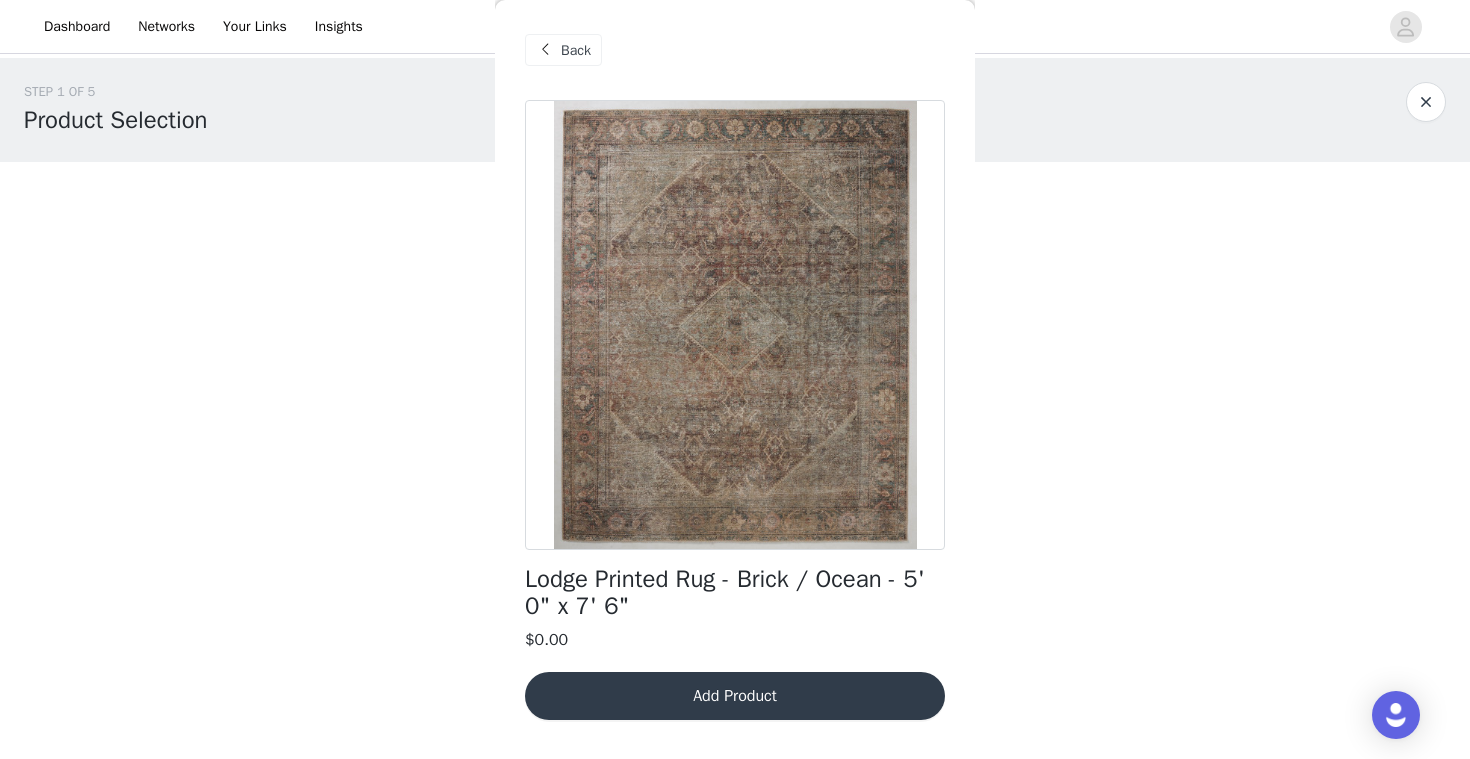 click on "Back" at bounding box center [563, 50] 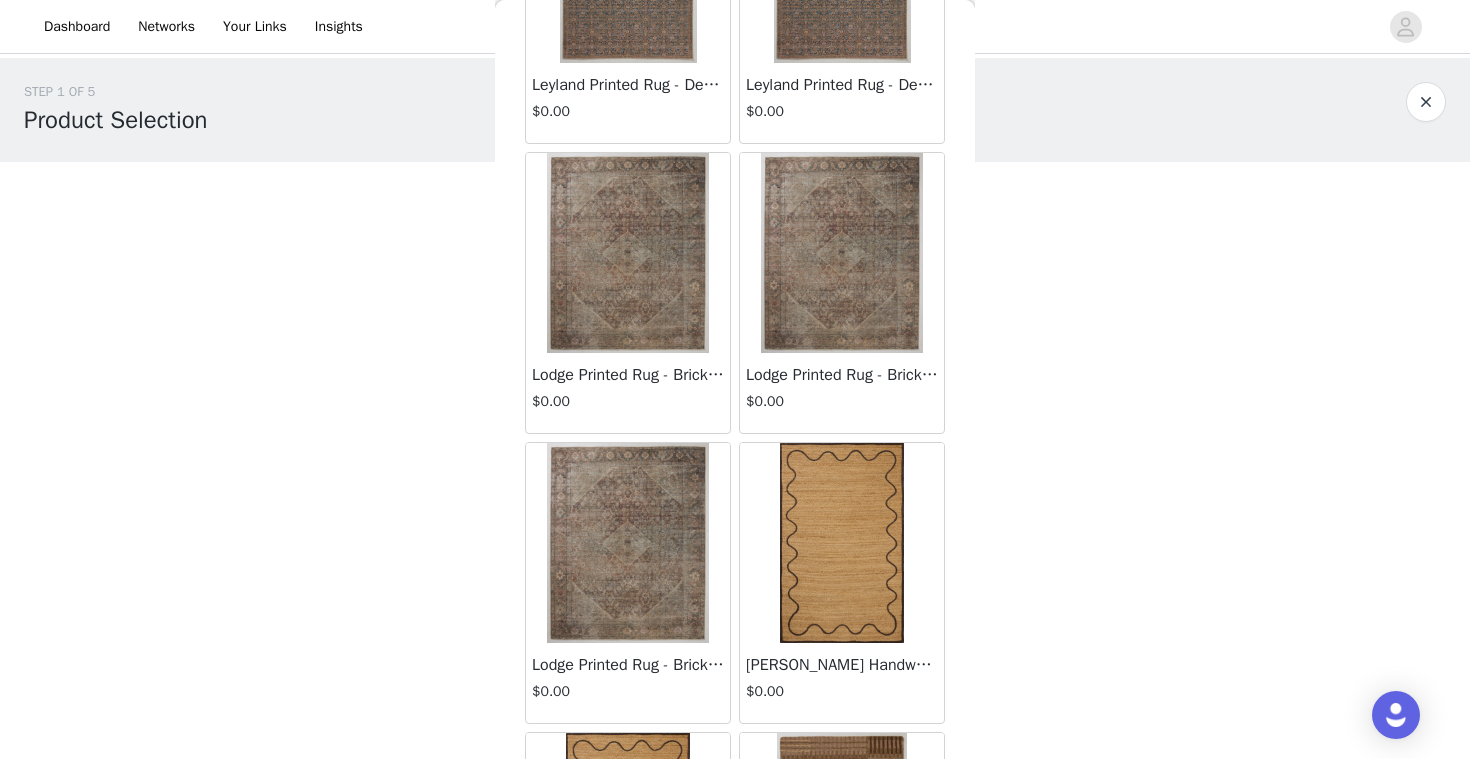 scroll, scrollTop: 3134, scrollLeft: 0, axis: vertical 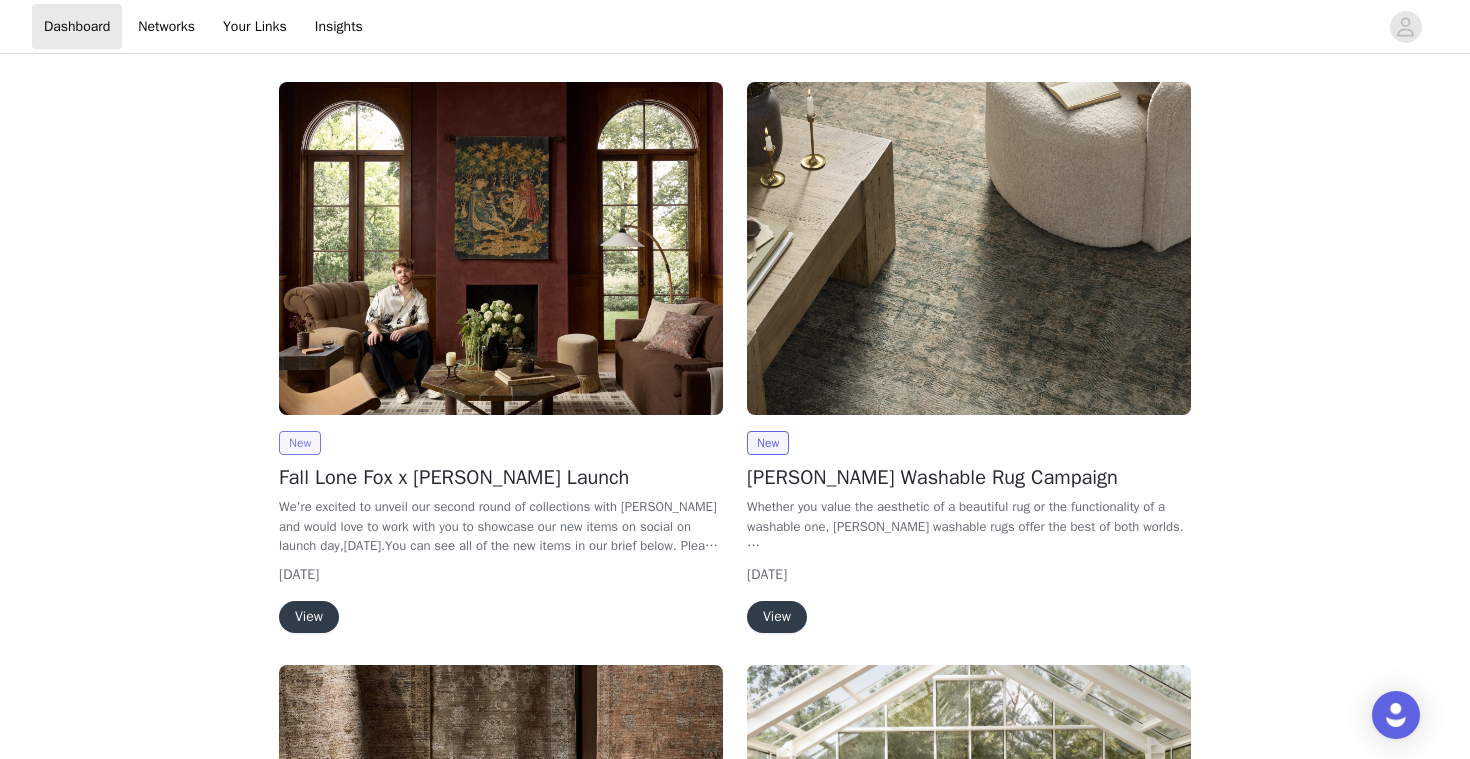 click on "New" at bounding box center (300, 443) 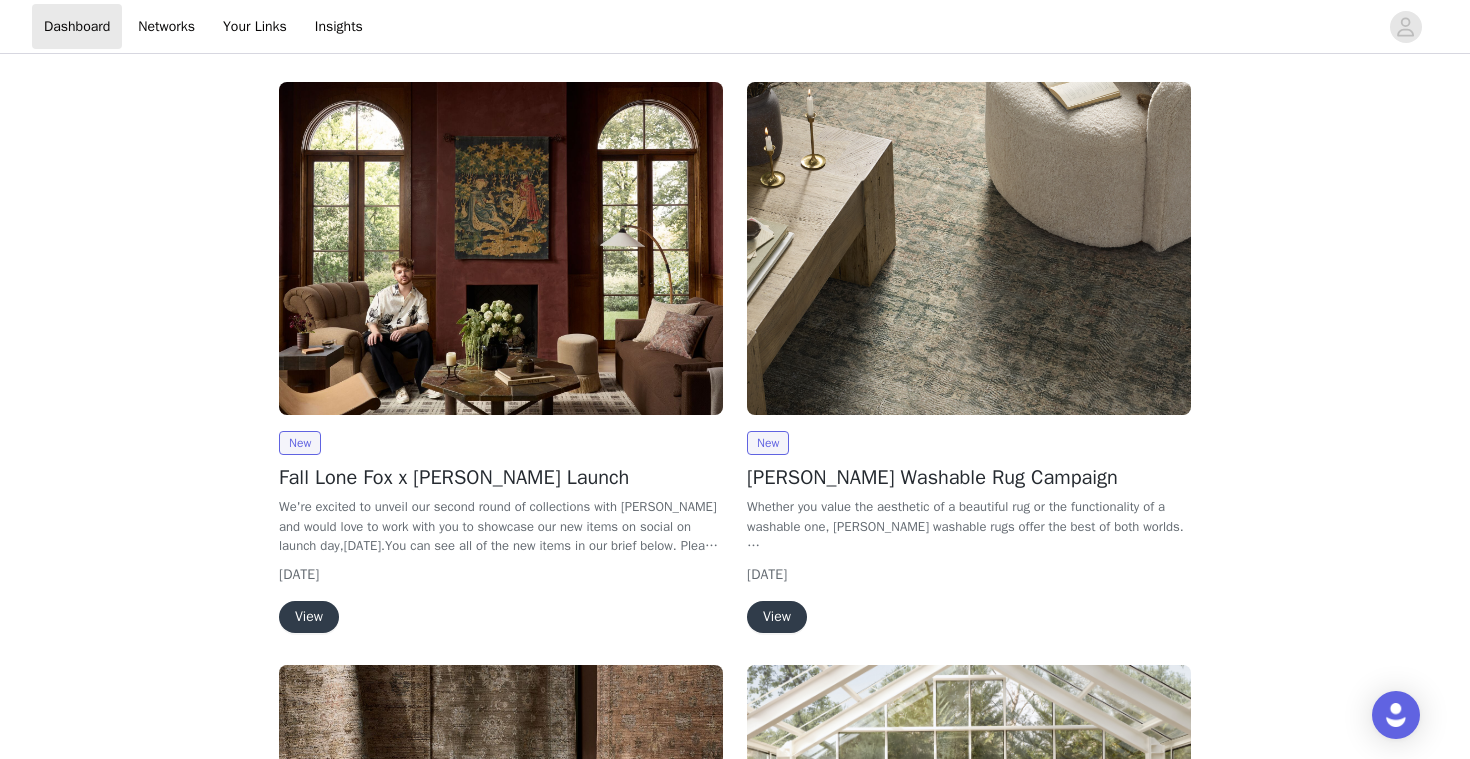 click on "Fall Lone Fox x [PERSON_NAME] Launch" at bounding box center [501, 478] 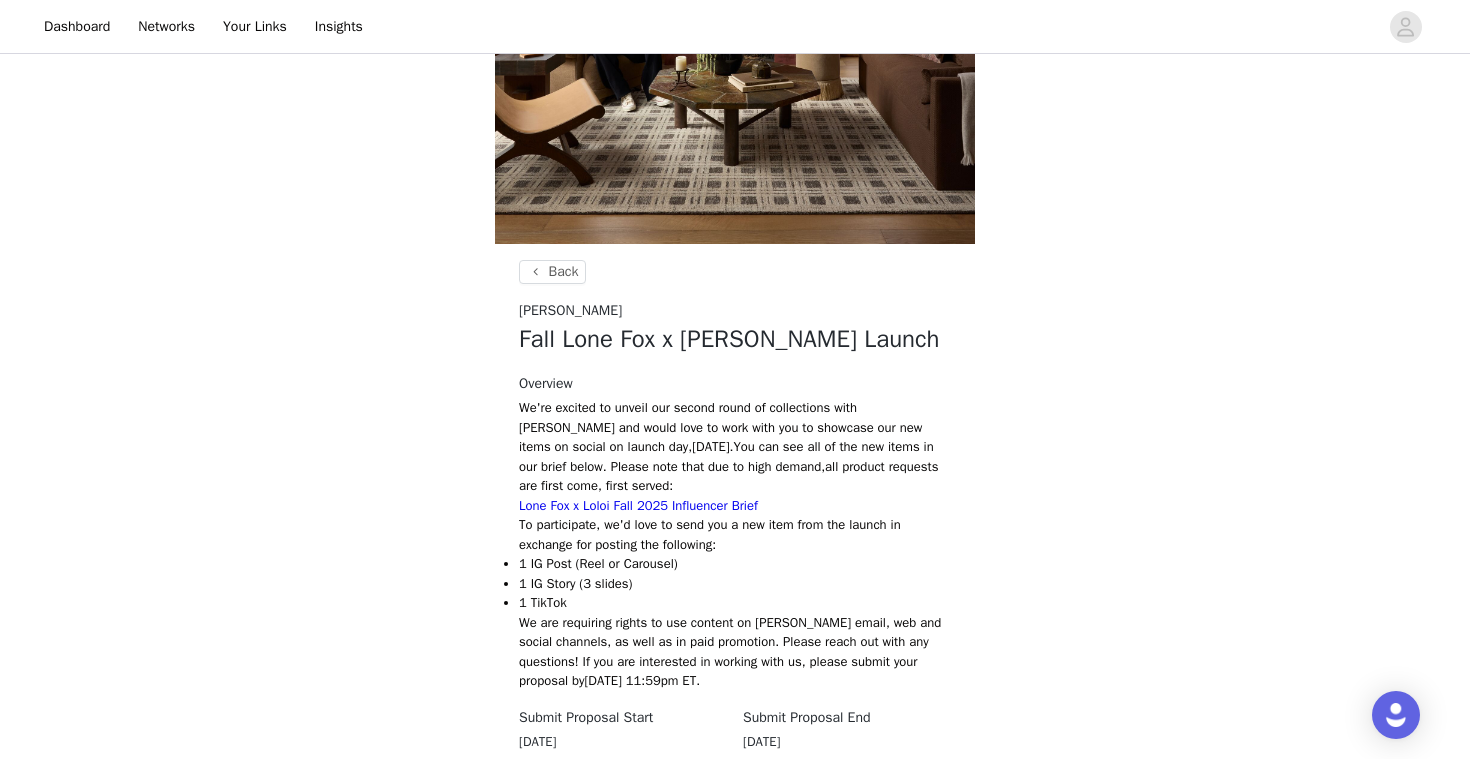 scroll, scrollTop: 418, scrollLeft: 0, axis: vertical 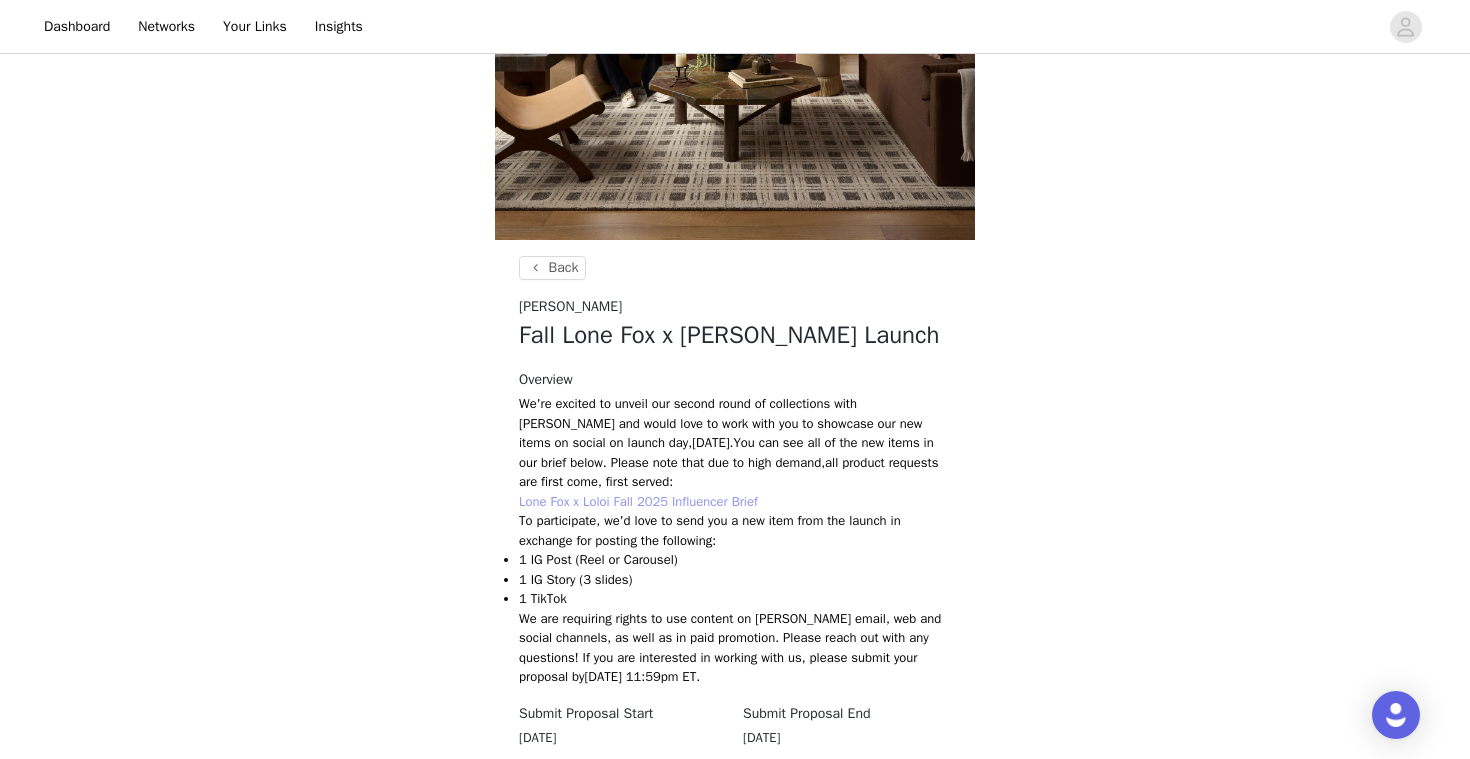 click on "Lone Fox x Loloi Fall 2025 Influencer Brief" at bounding box center [638, 501] 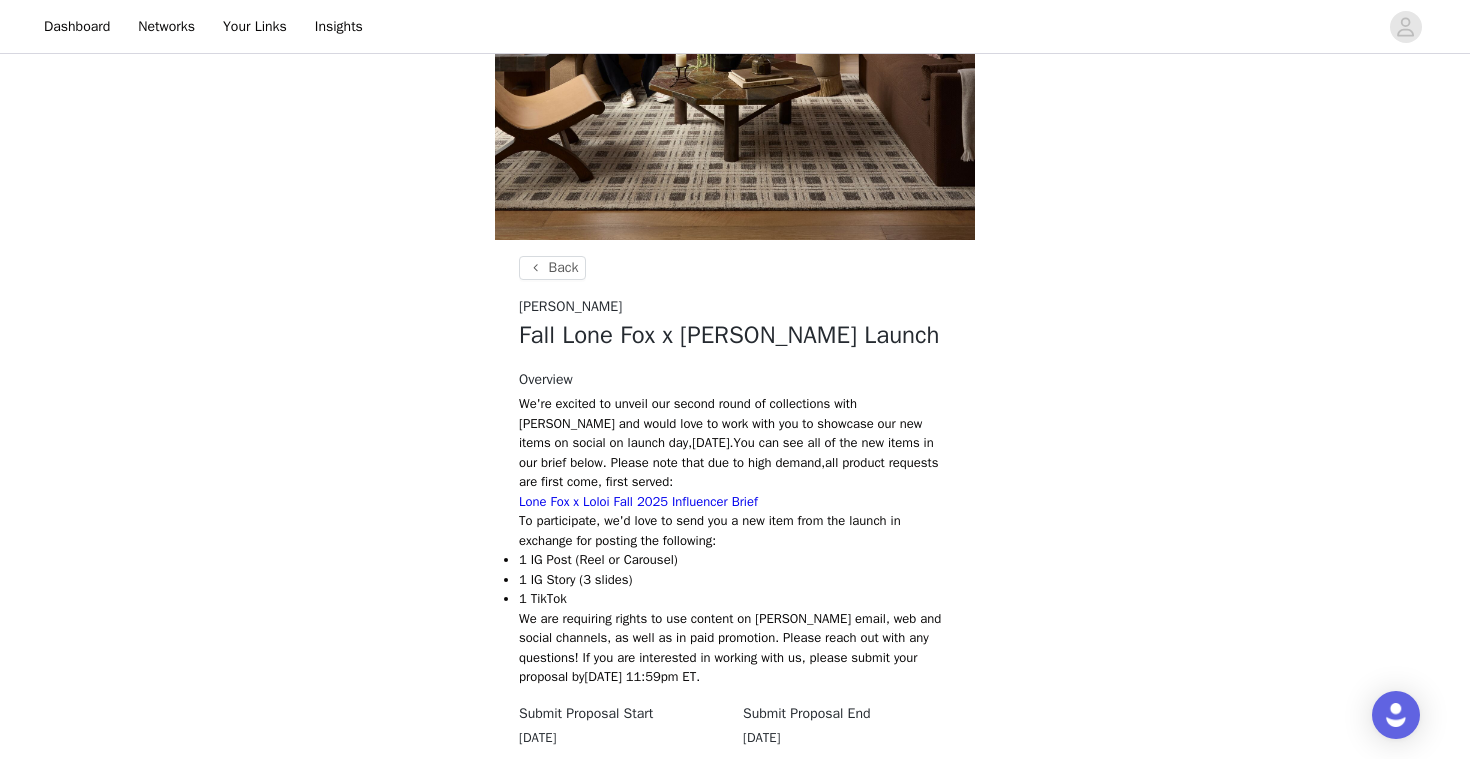 click on "Back" at bounding box center (735, 276) 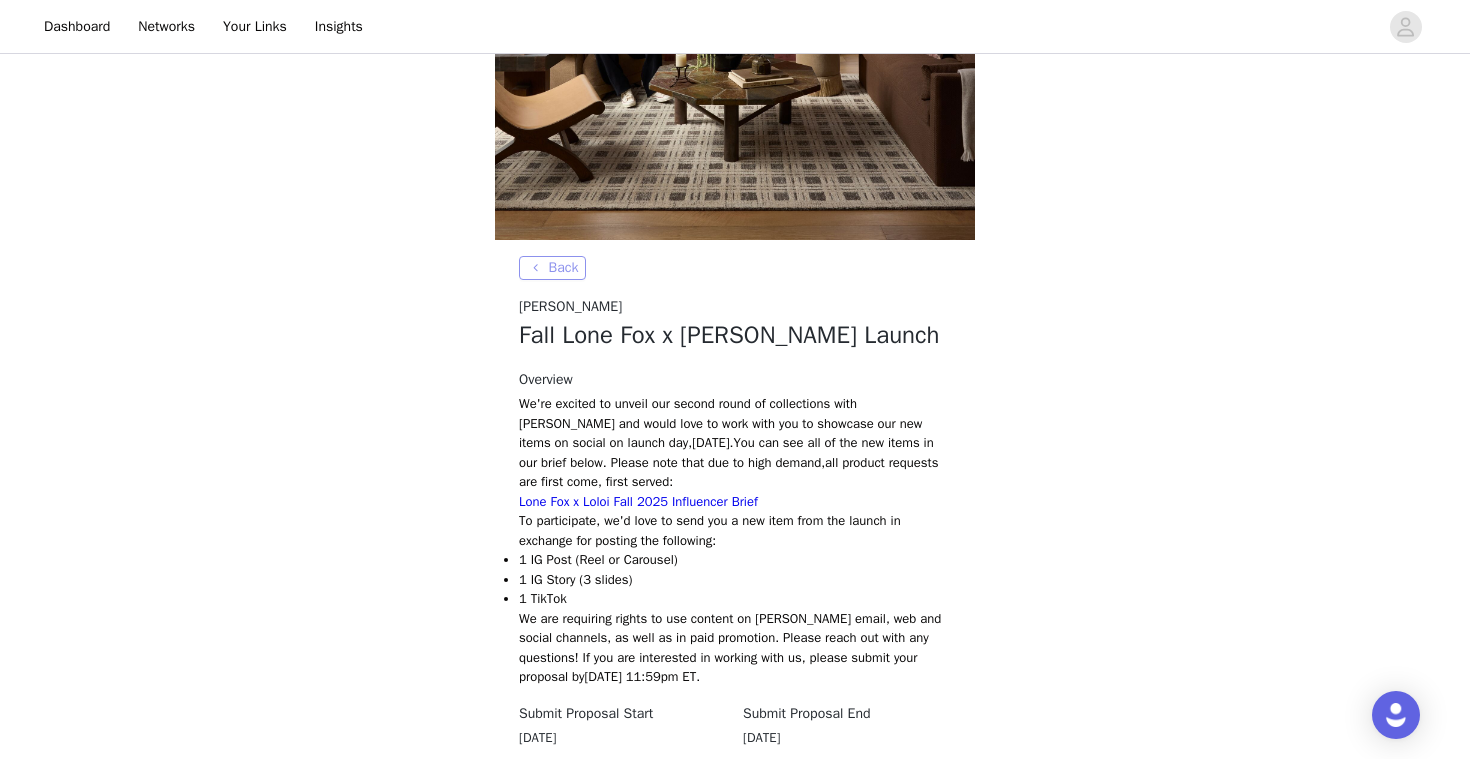 click on "Back" at bounding box center (552, 268) 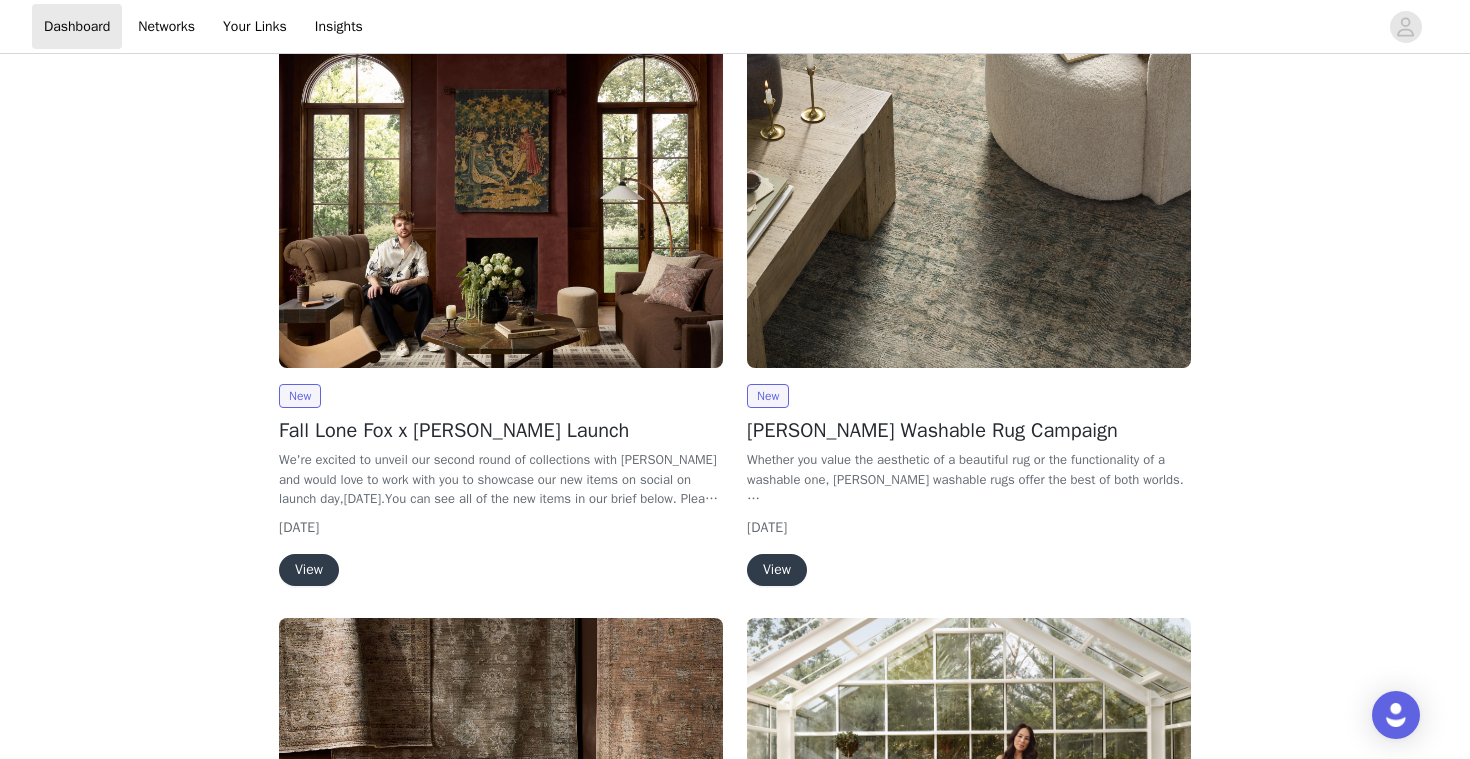 scroll, scrollTop: 0, scrollLeft: 0, axis: both 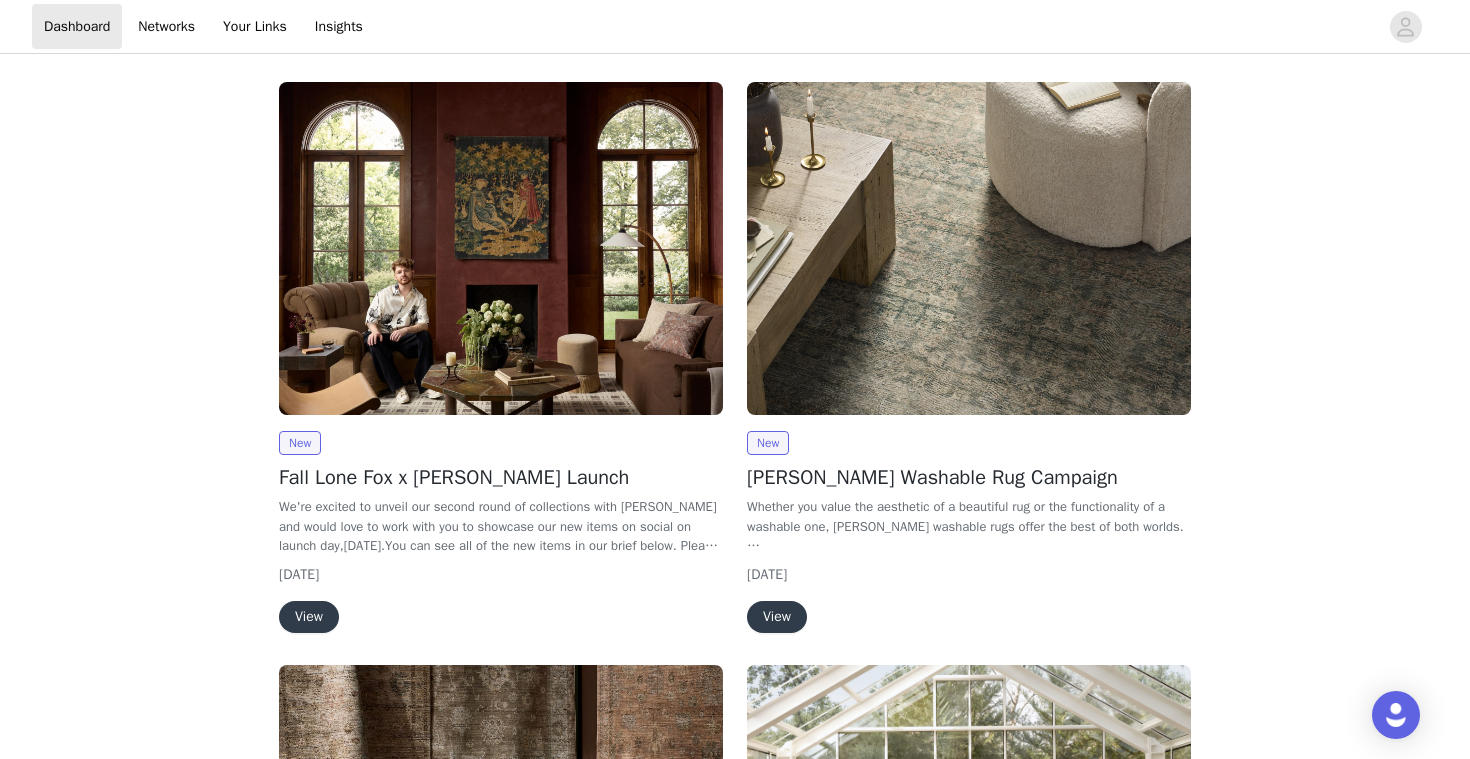 click on "View" at bounding box center [777, 617] 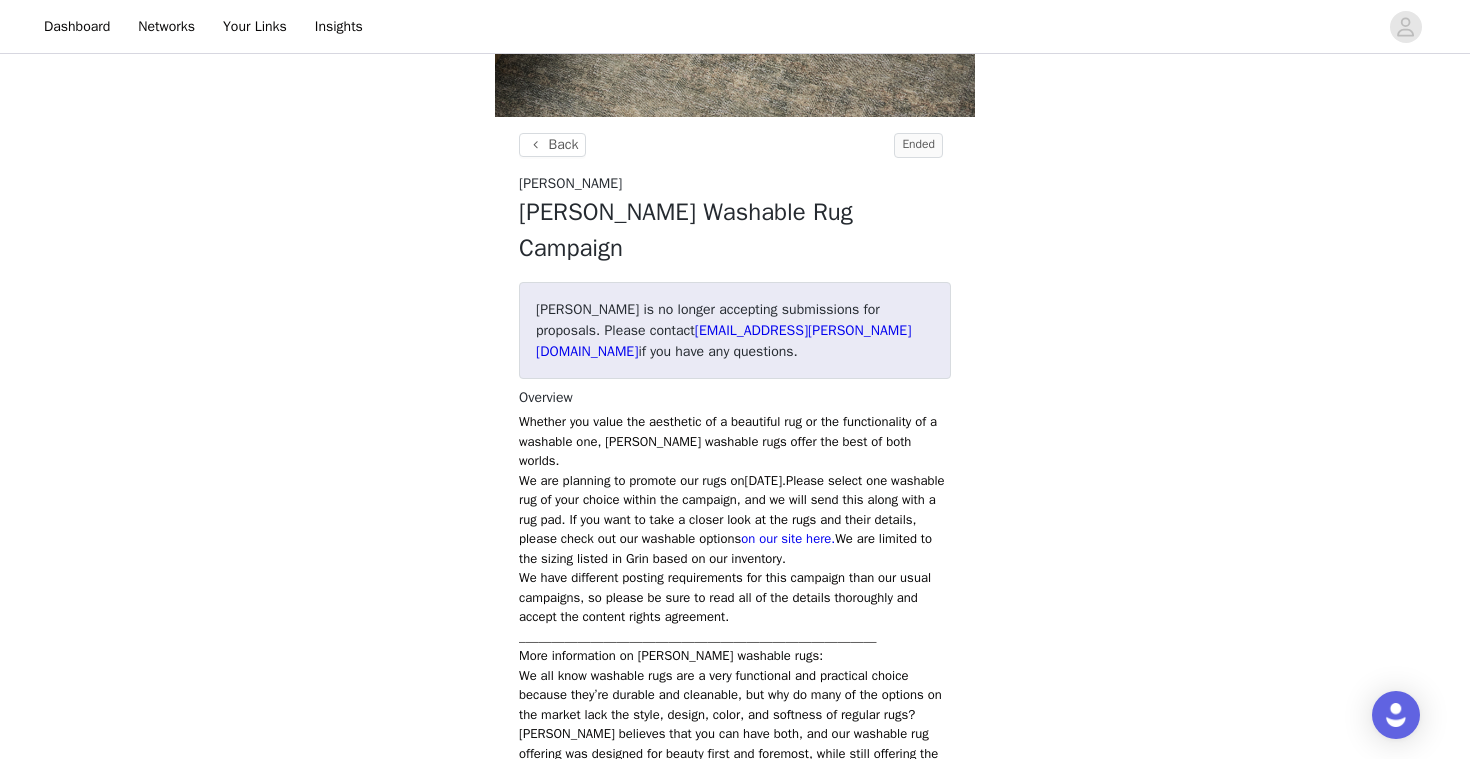 scroll, scrollTop: 540, scrollLeft: 0, axis: vertical 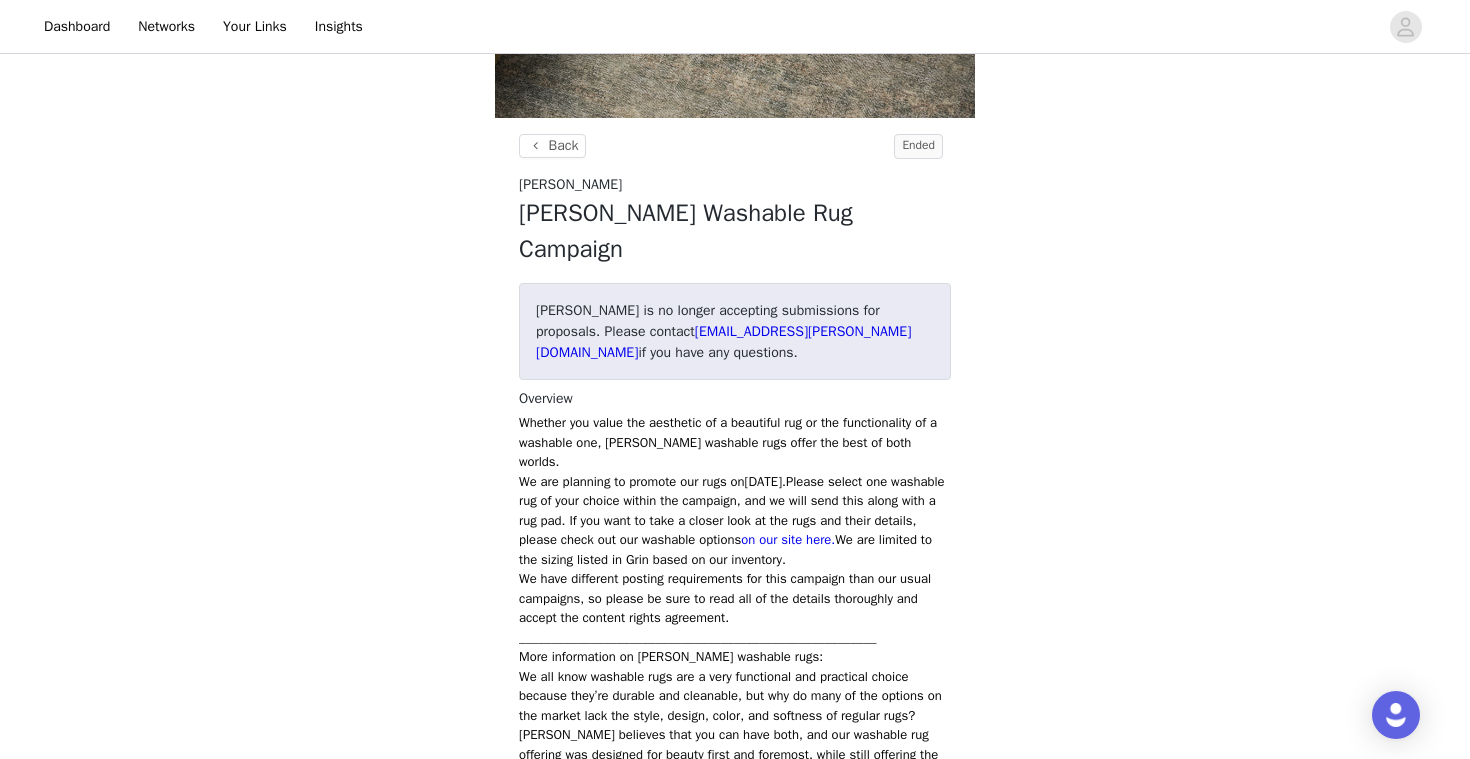 click on "Back   Ended" at bounding box center [735, 154] 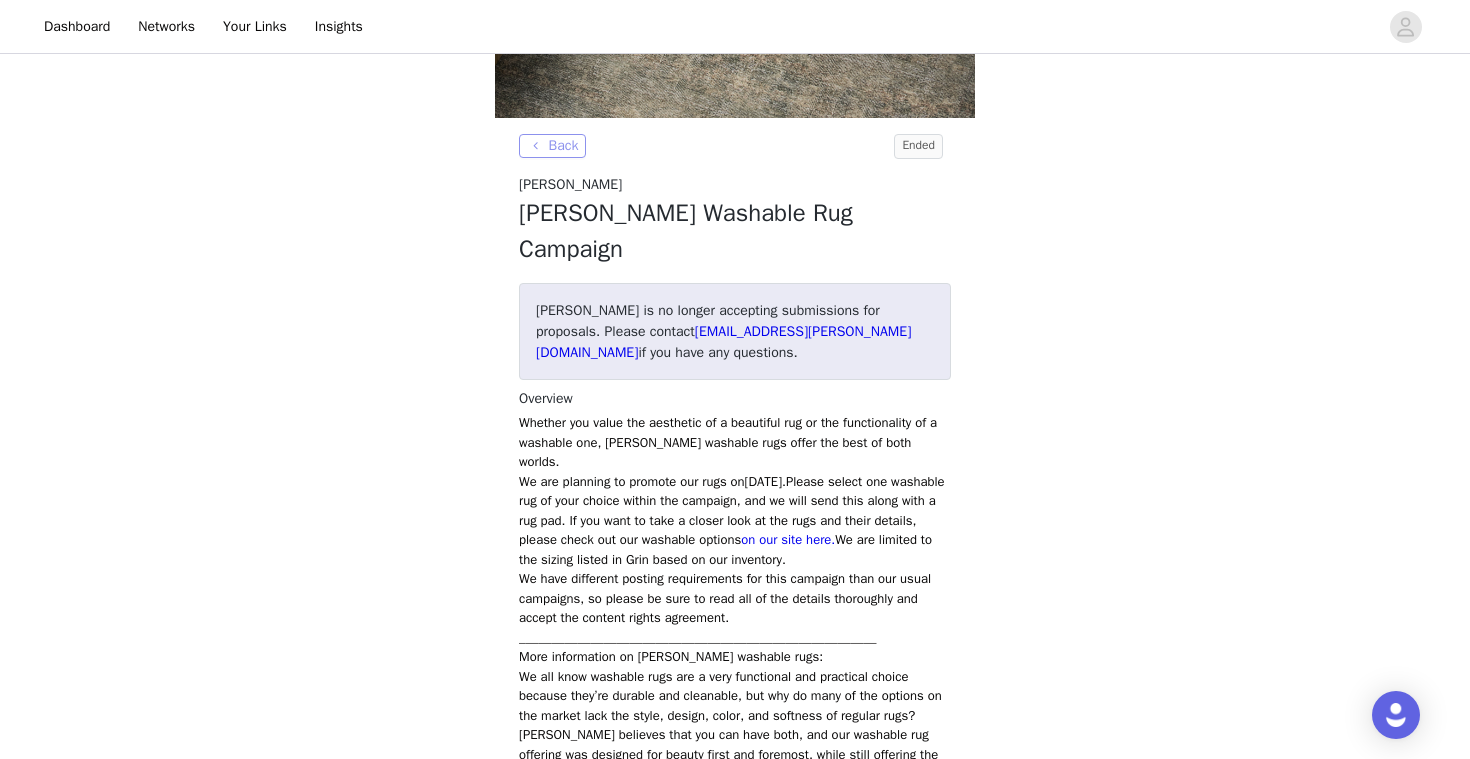 click on "Back" at bounding box center (552, 146) 